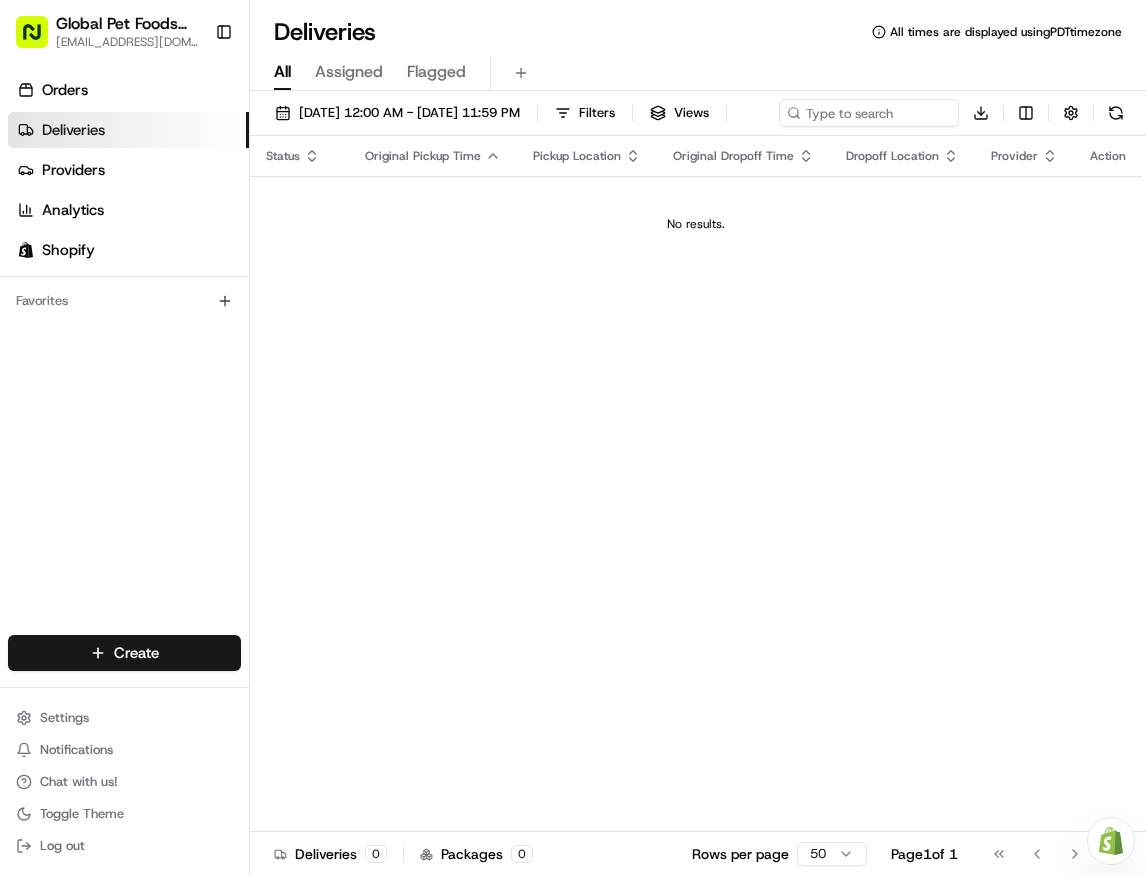 scroll, scrollTop: 0, scrollLeft: 0, axis: both 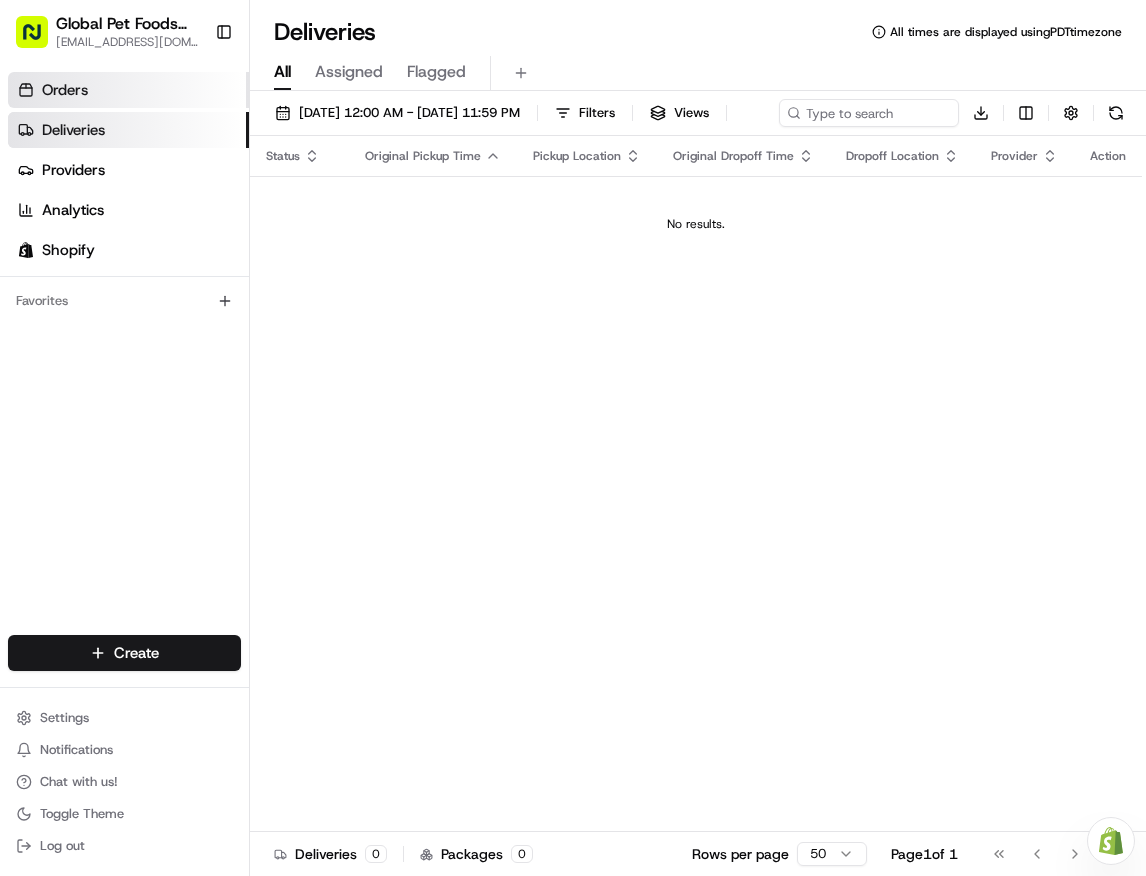 click on "Orders" at bounding box center (128, 90) 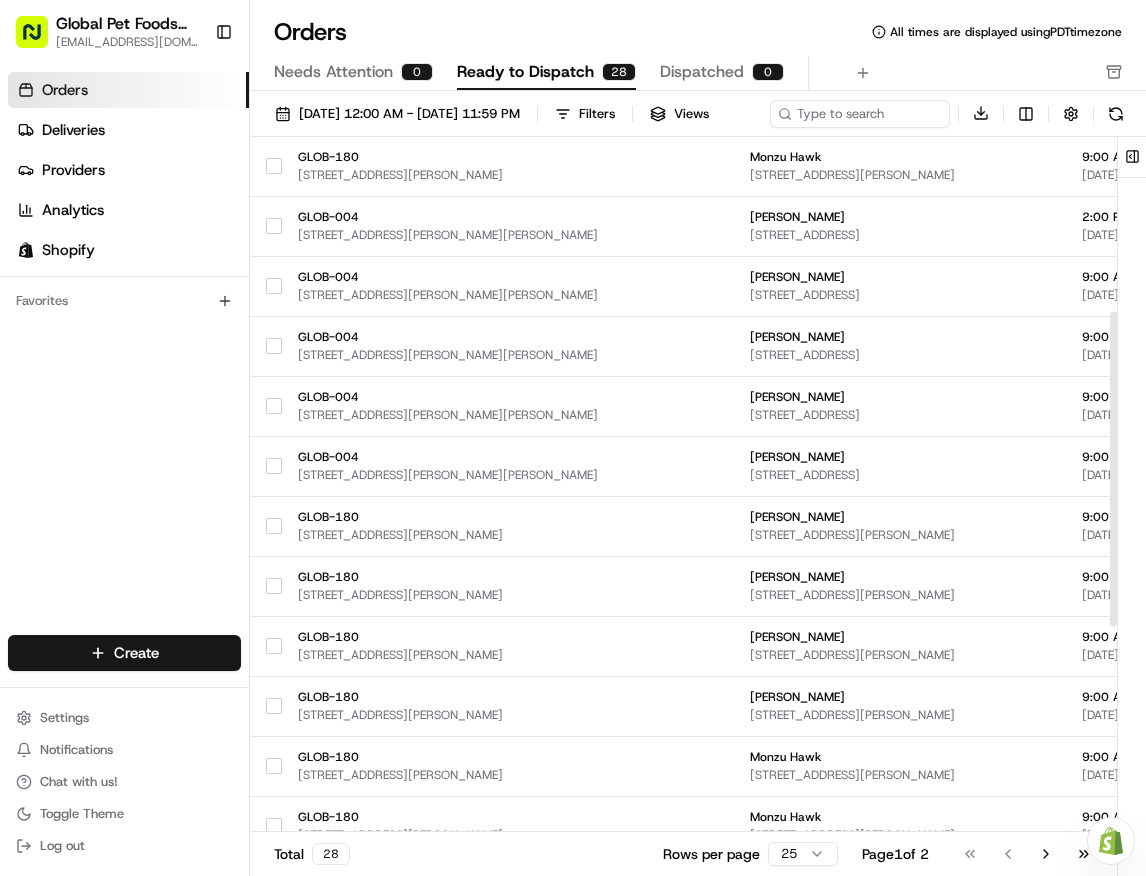 scroll, scrollTop: 844, scrollLeft: 0, axis: vertical 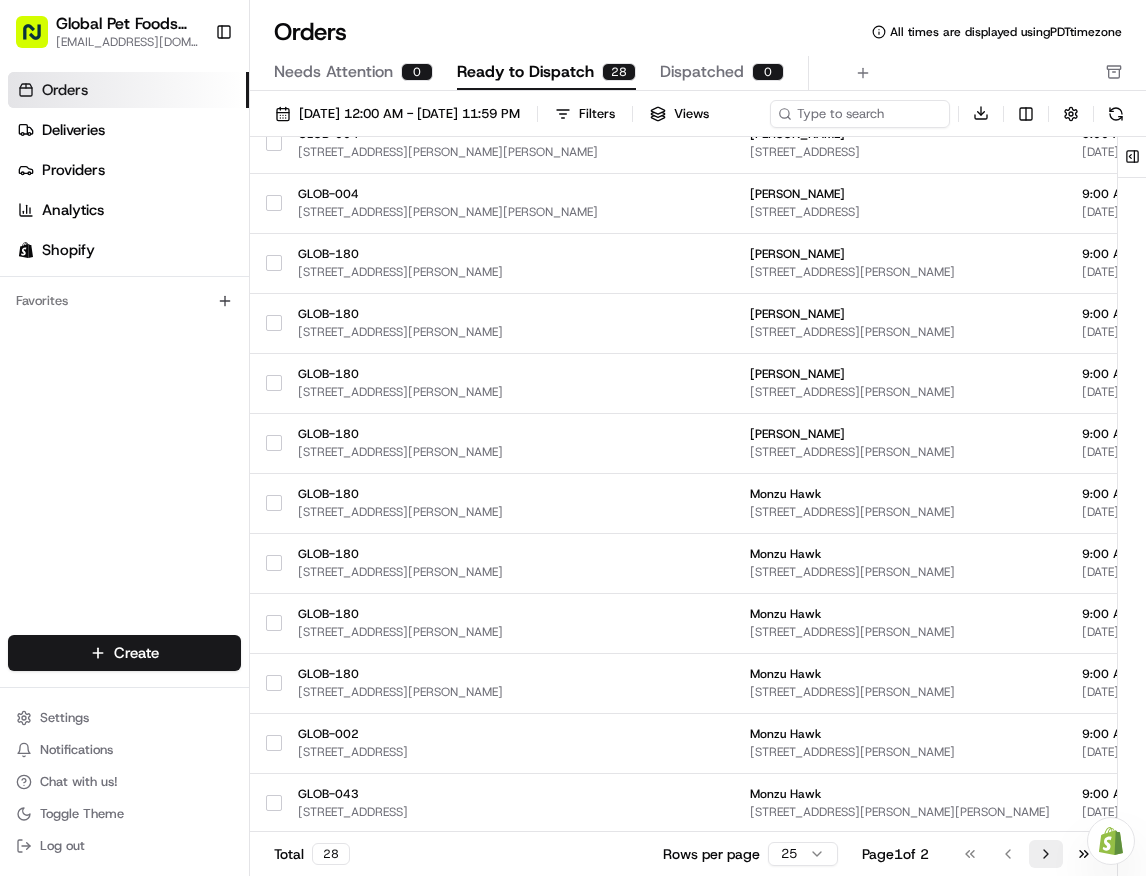 click on "Go to next page" at bounding box center (1046, 854) 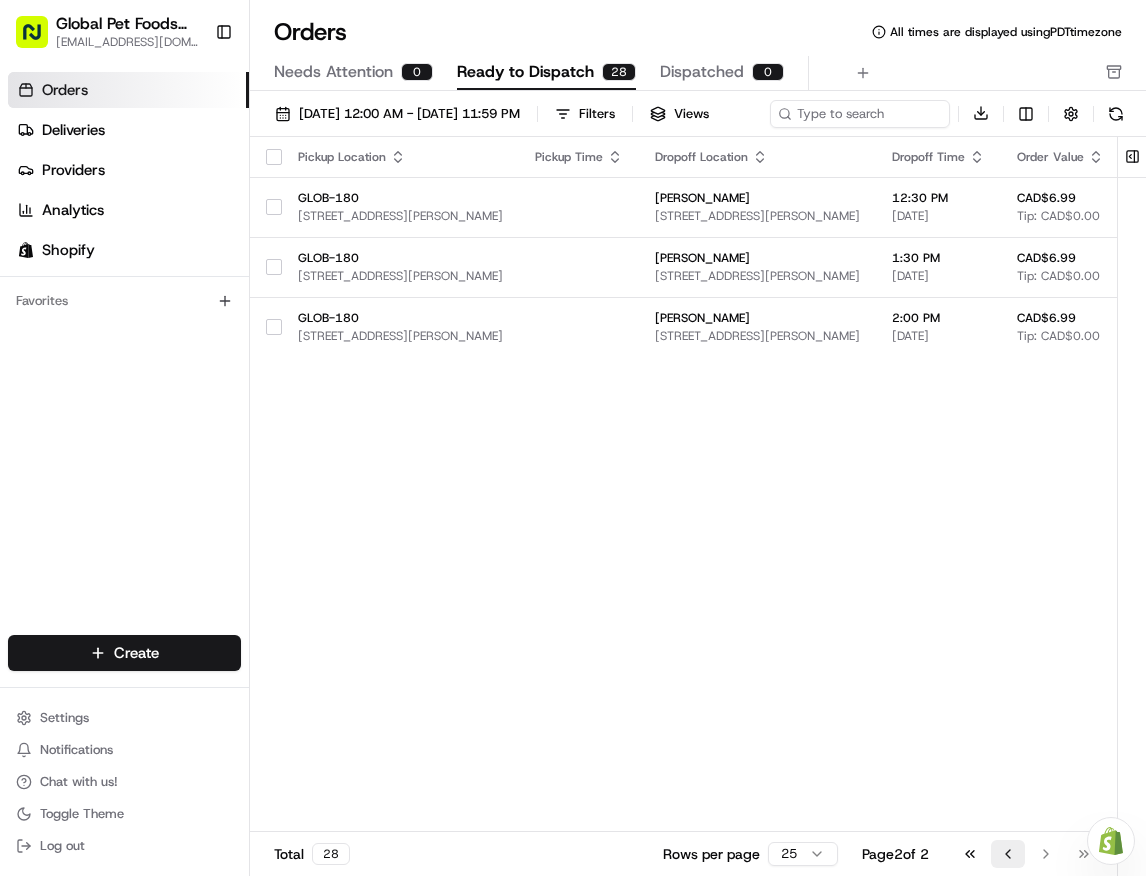 click on "Go to previous page" at bounding box center (1008, 854) 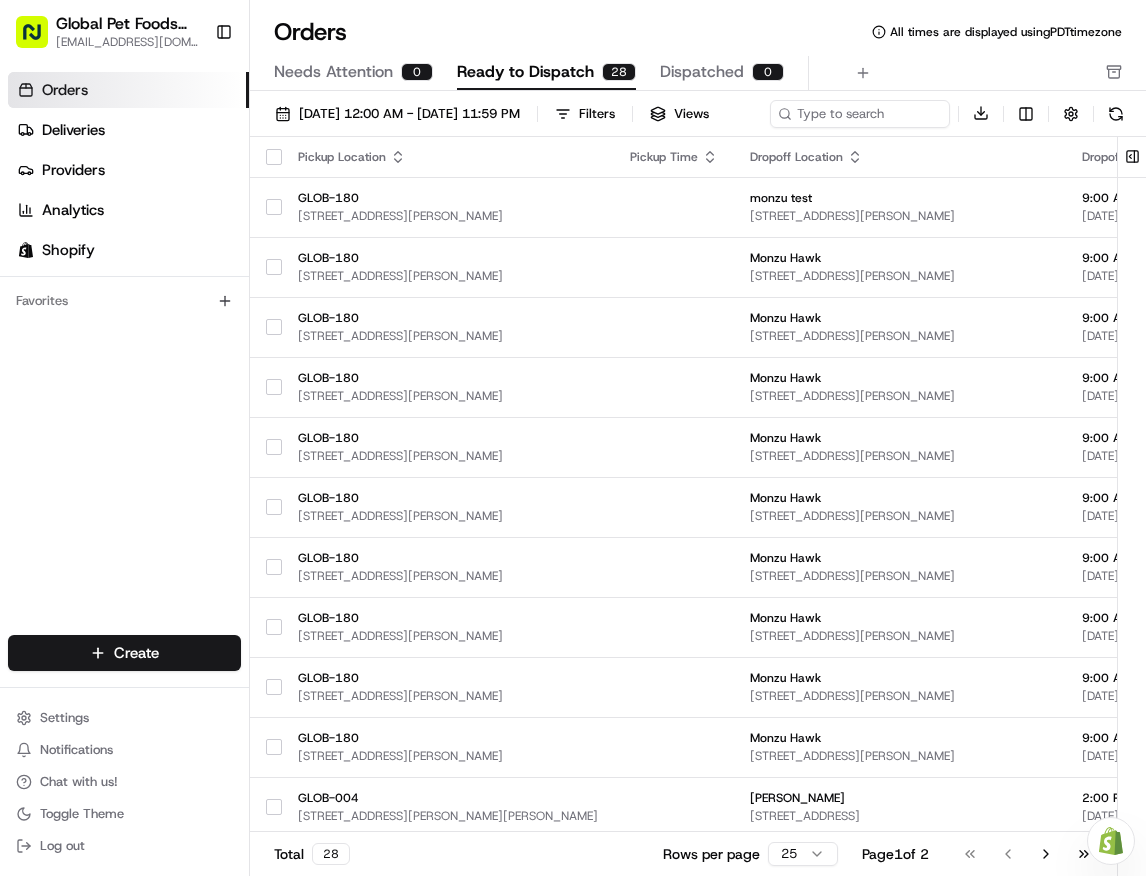 click on "Orders" at bounding box center (128, 90) 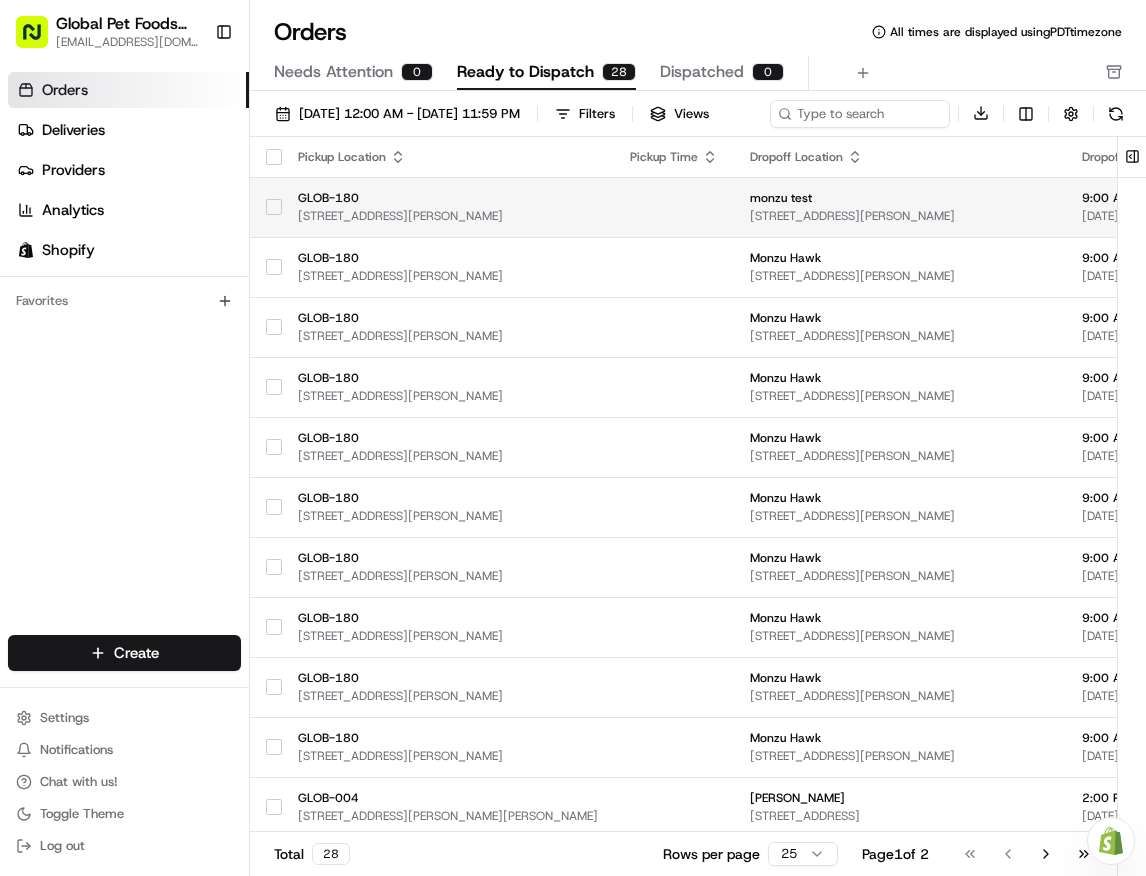 click on "[STREET_ADDRESS][PERSON_NAME]" at bounding box center (448, 216) 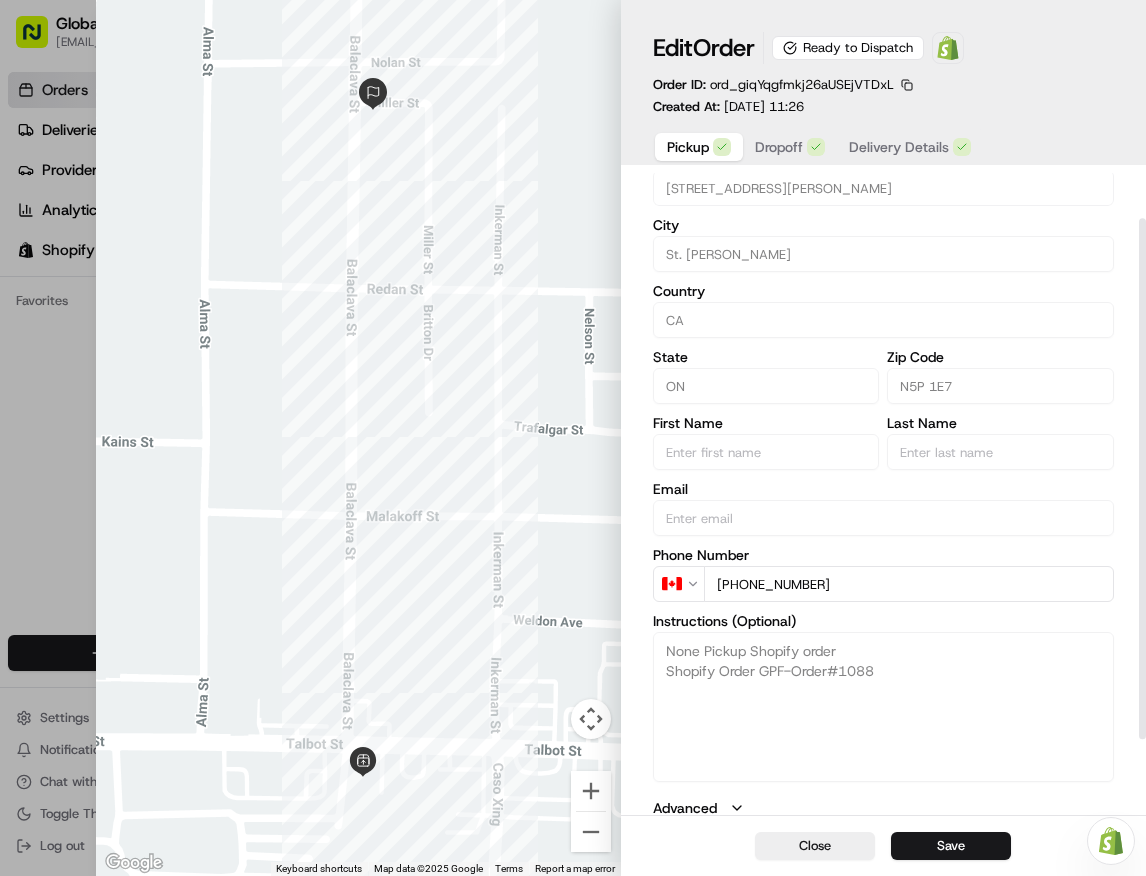 scroll, scrollTop: 0, scrollLeft: 0, axis: both 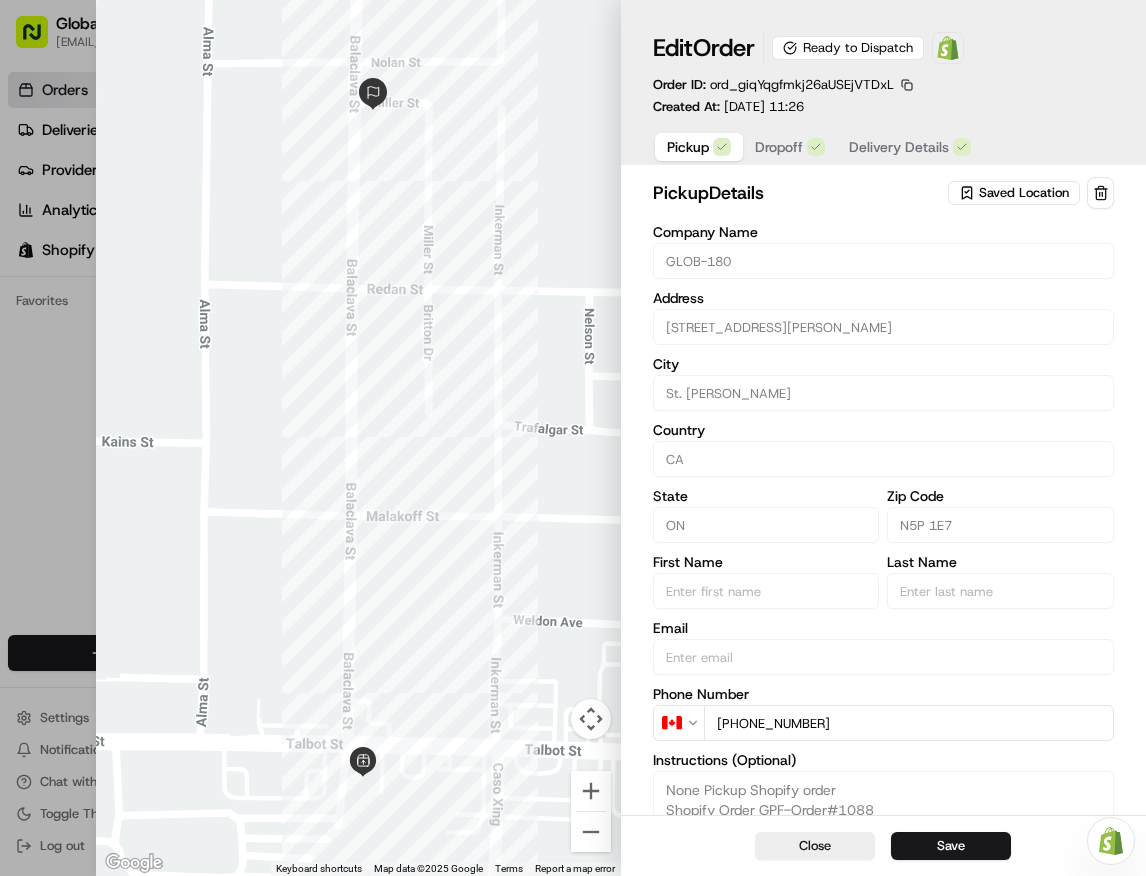 type 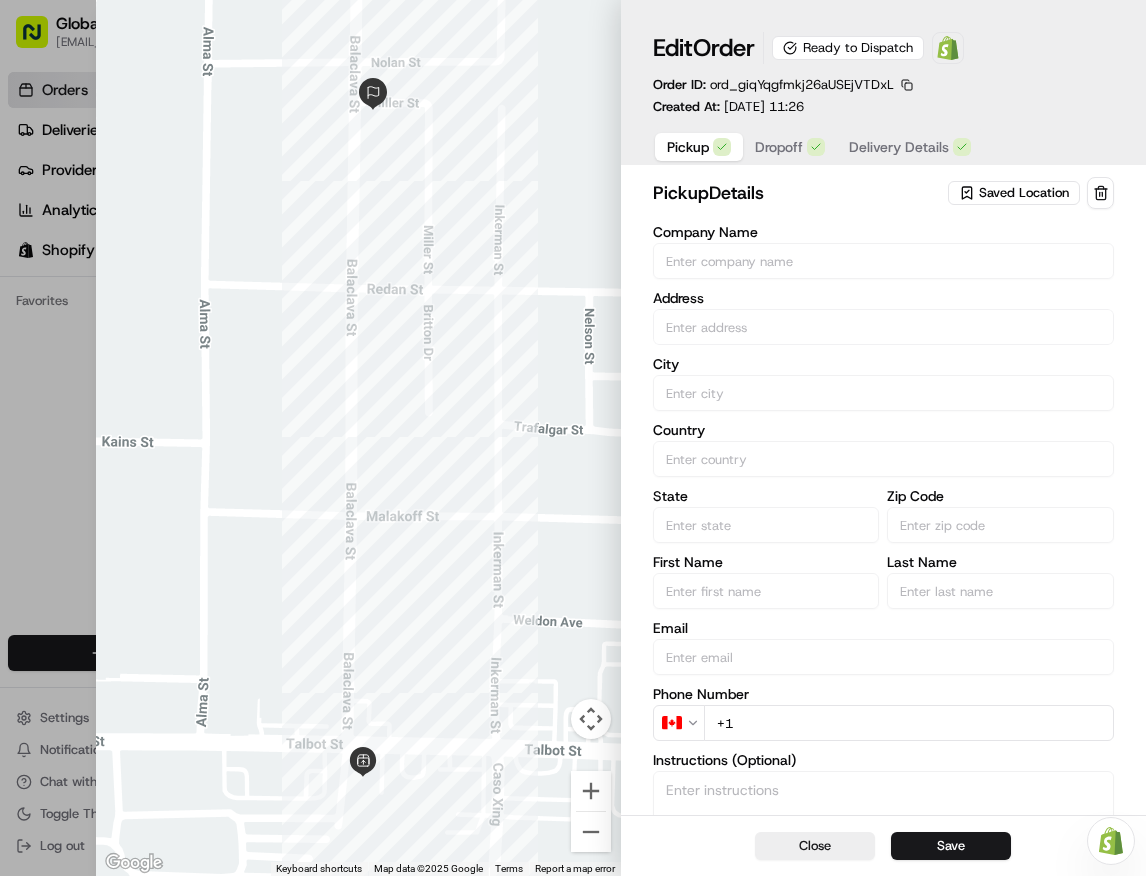 click at bounding box center (573, 438) 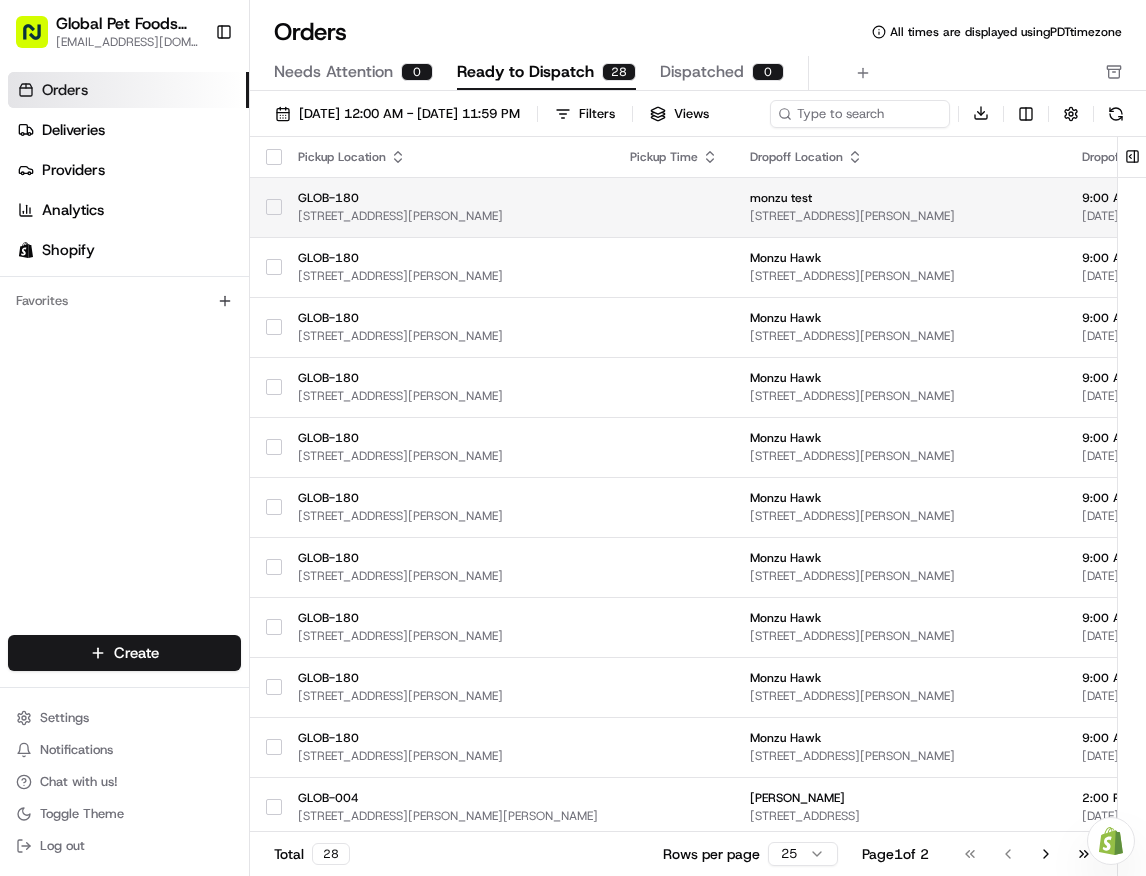click at bounding box center (274, 207) 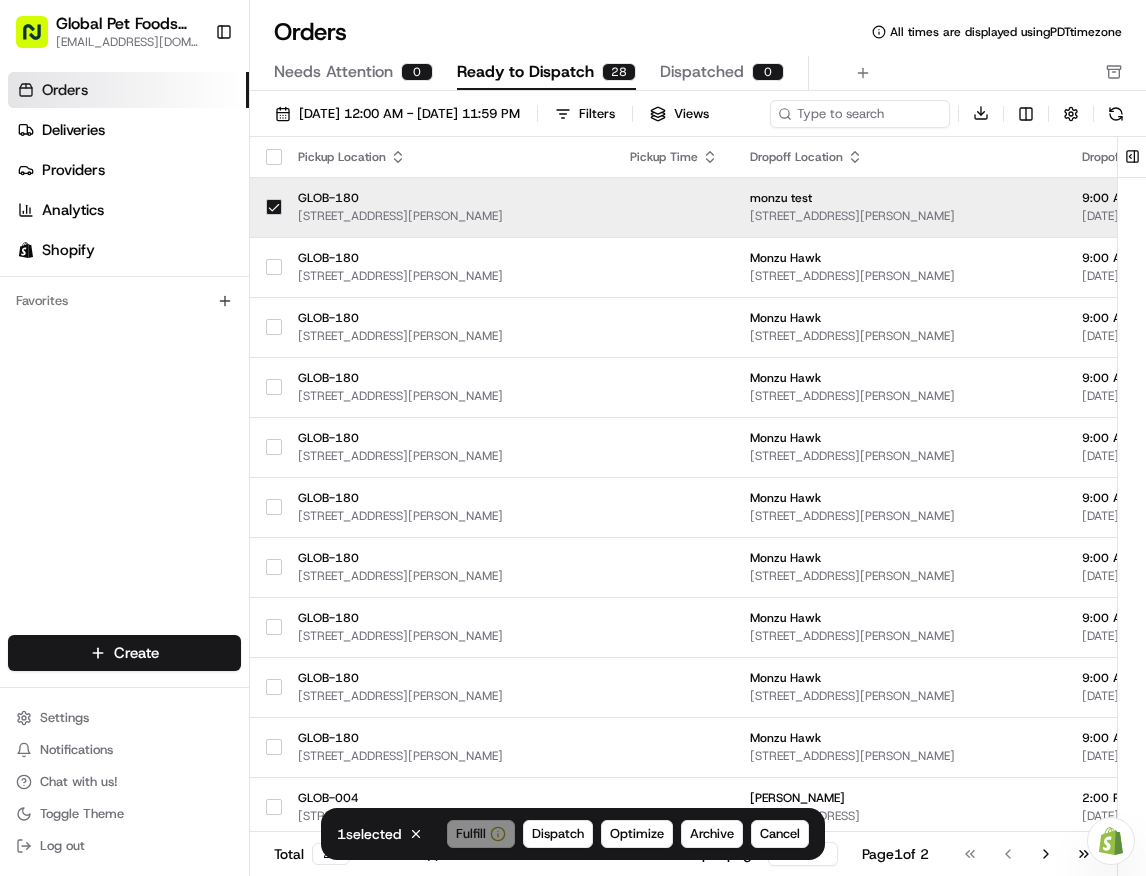 click at bounding box center [274, 207] 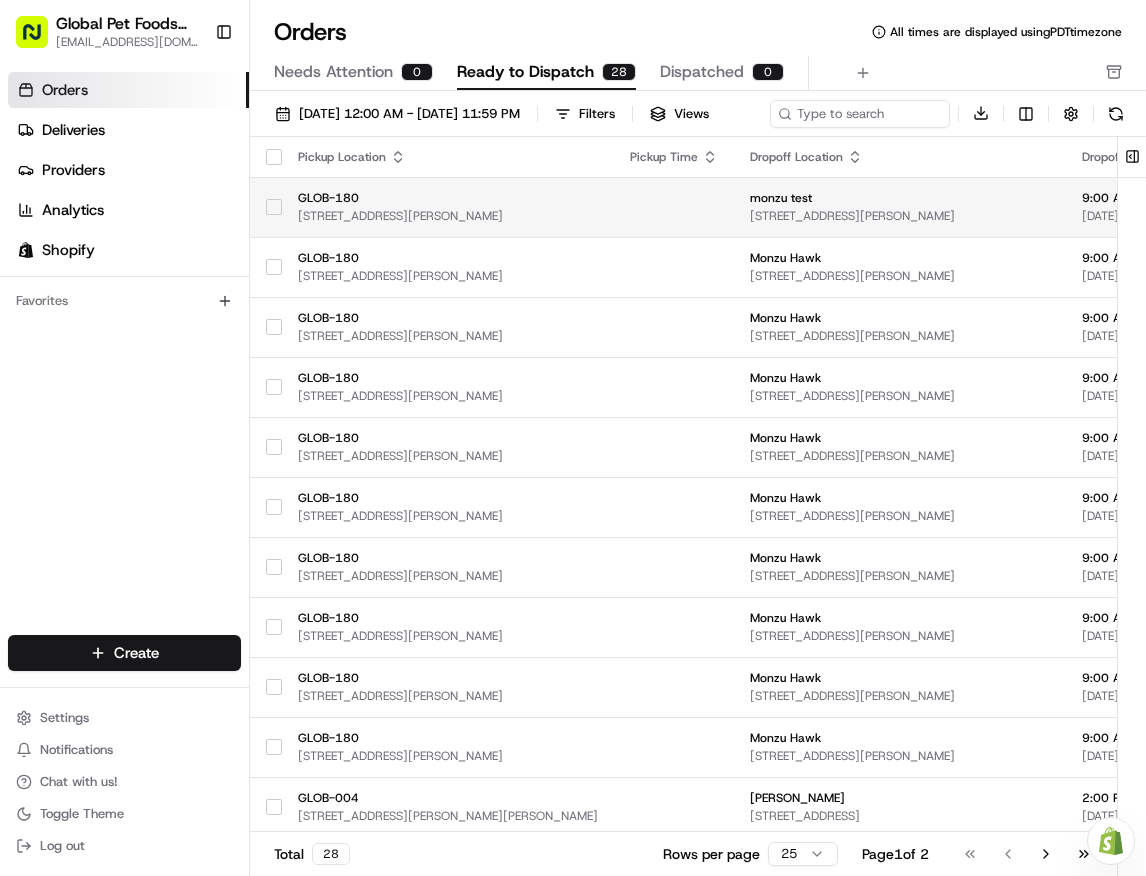 click at bounding box center (274, 207) 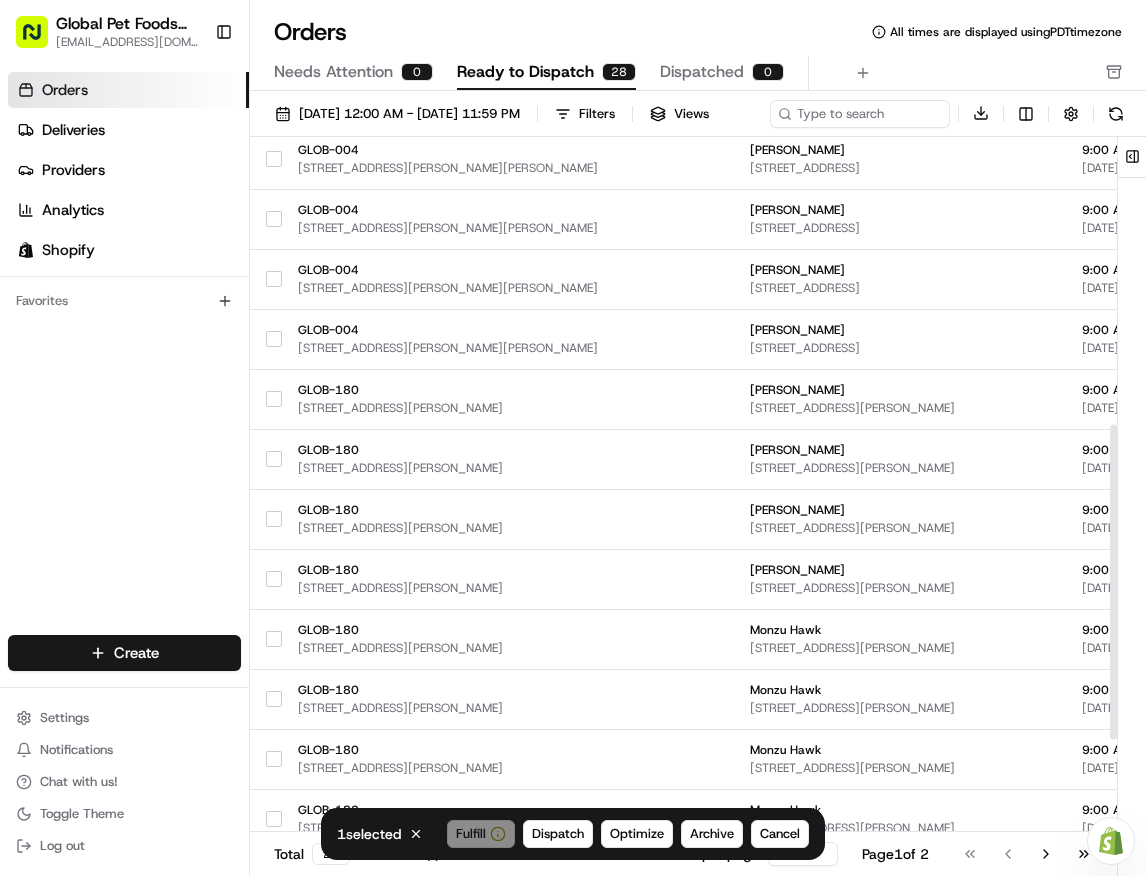 scroll, scrollTop: 844, scrollLeft: 0, axis: vertical 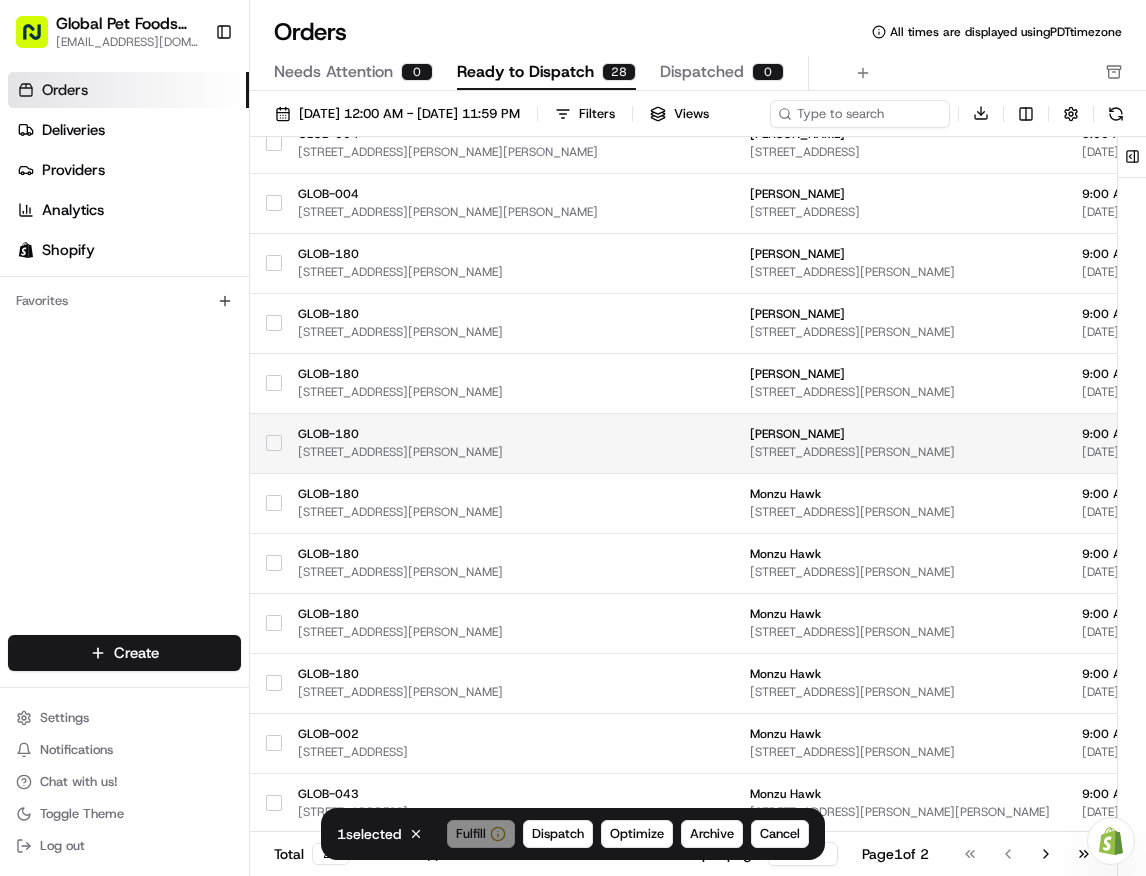 click at bounding box center [274, 443] 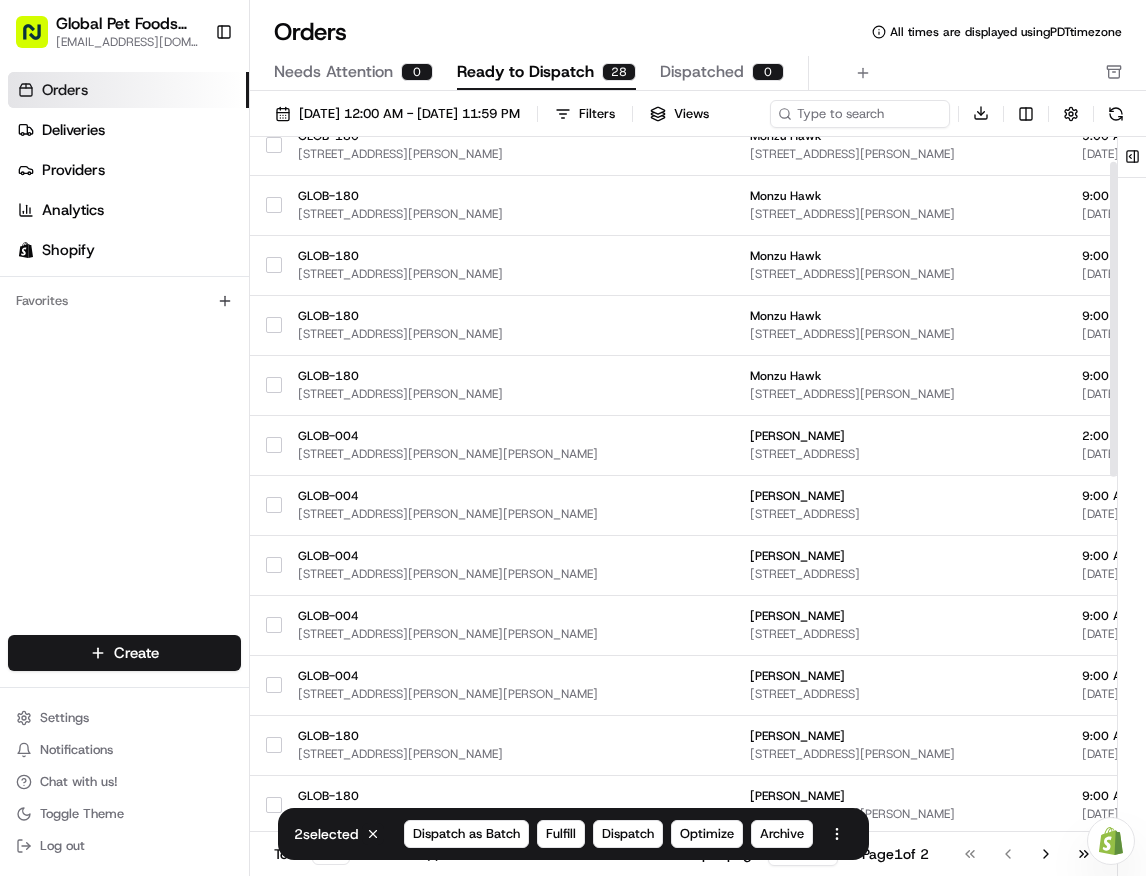 scroll, scrollTop: 55, scrollLeft: 0, axis: vertical 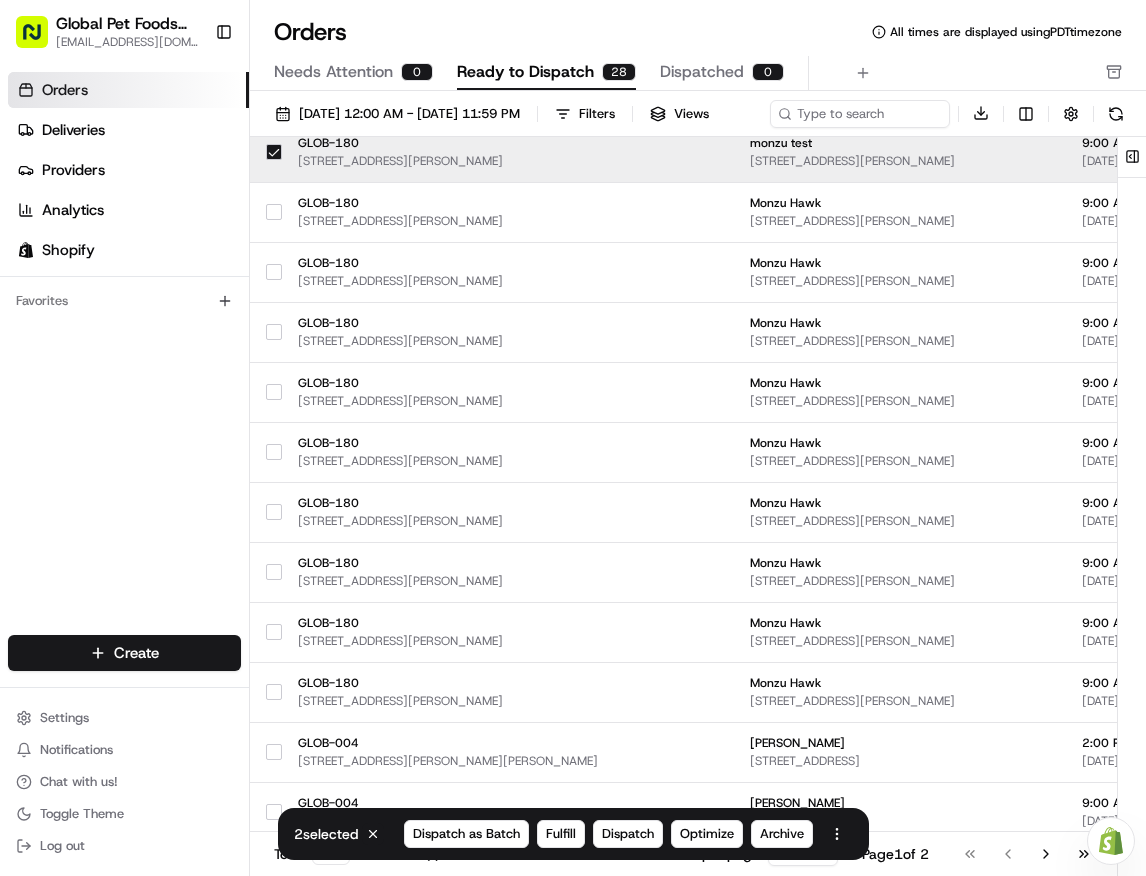 click at bounding box center [274, 152] 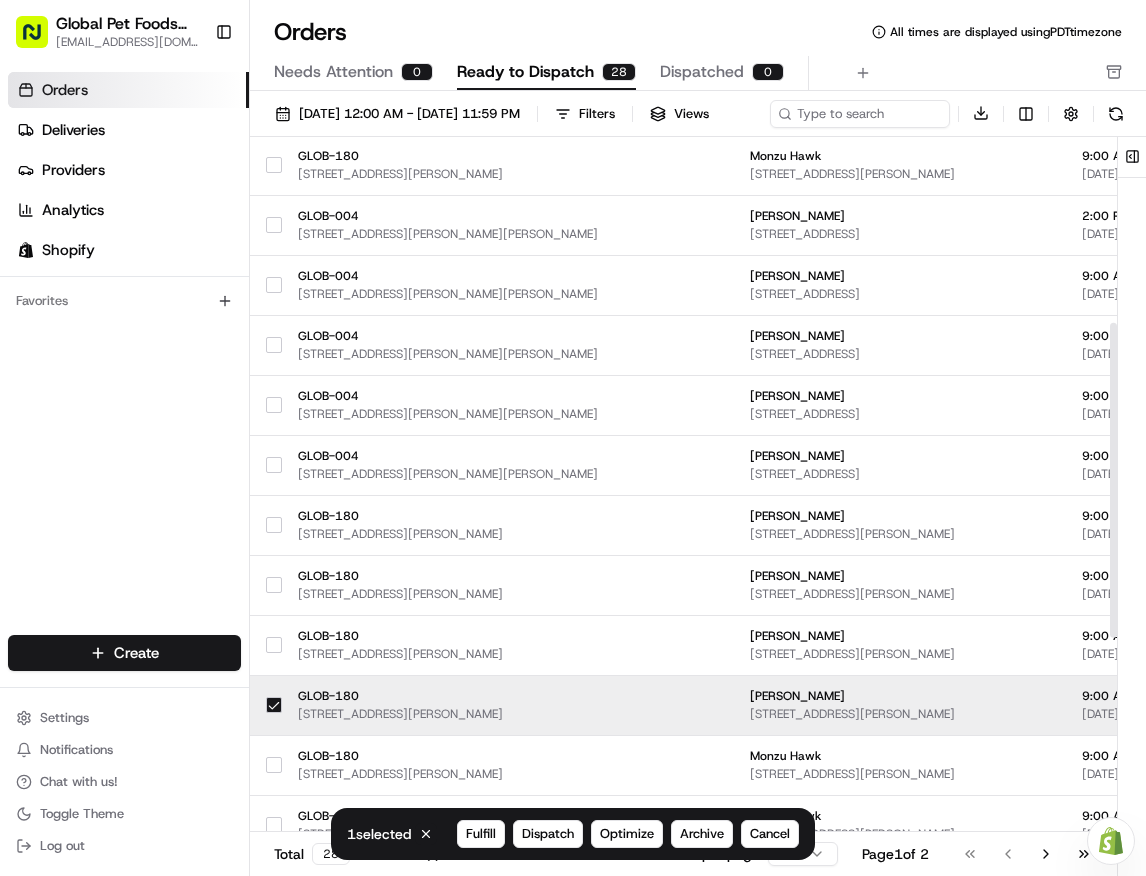 scroll, scrollTop: 844, scrollLeft: 0, axis: vertical 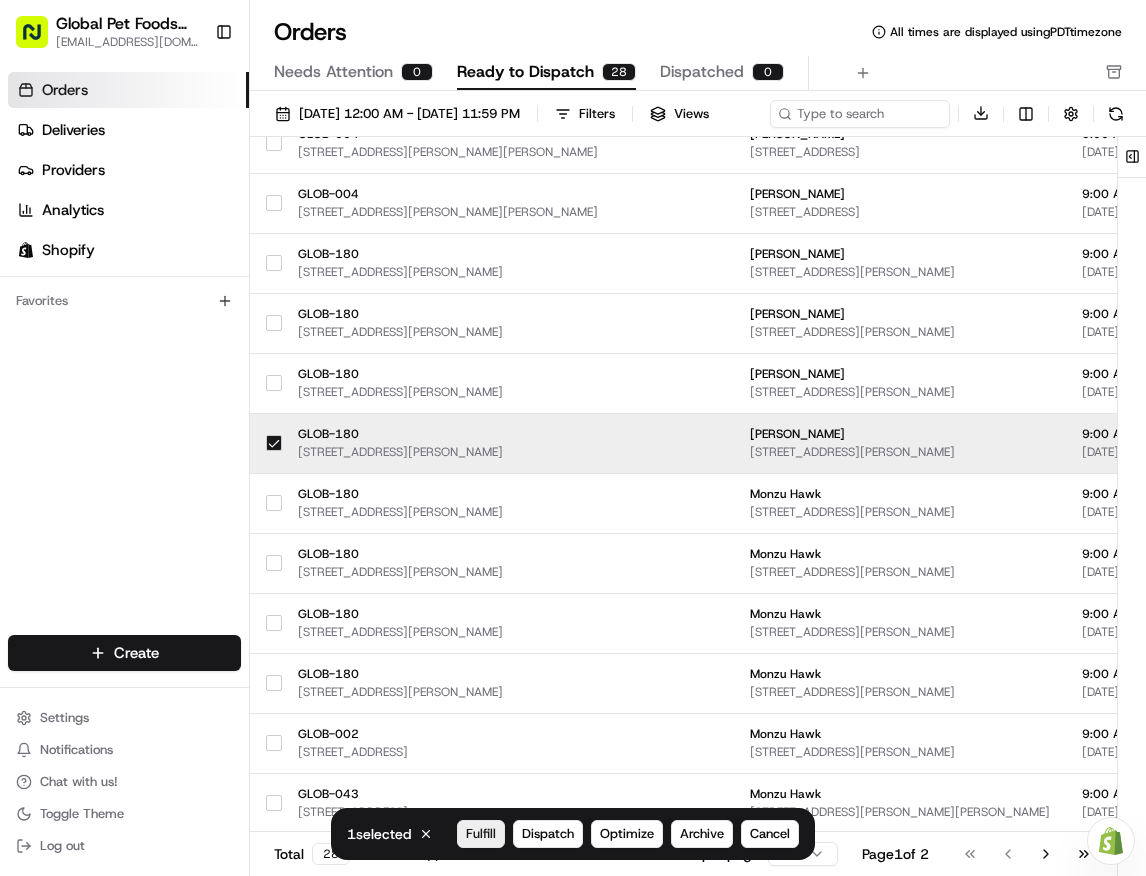 click on "Fulfill" at bounding box center (481, 834) 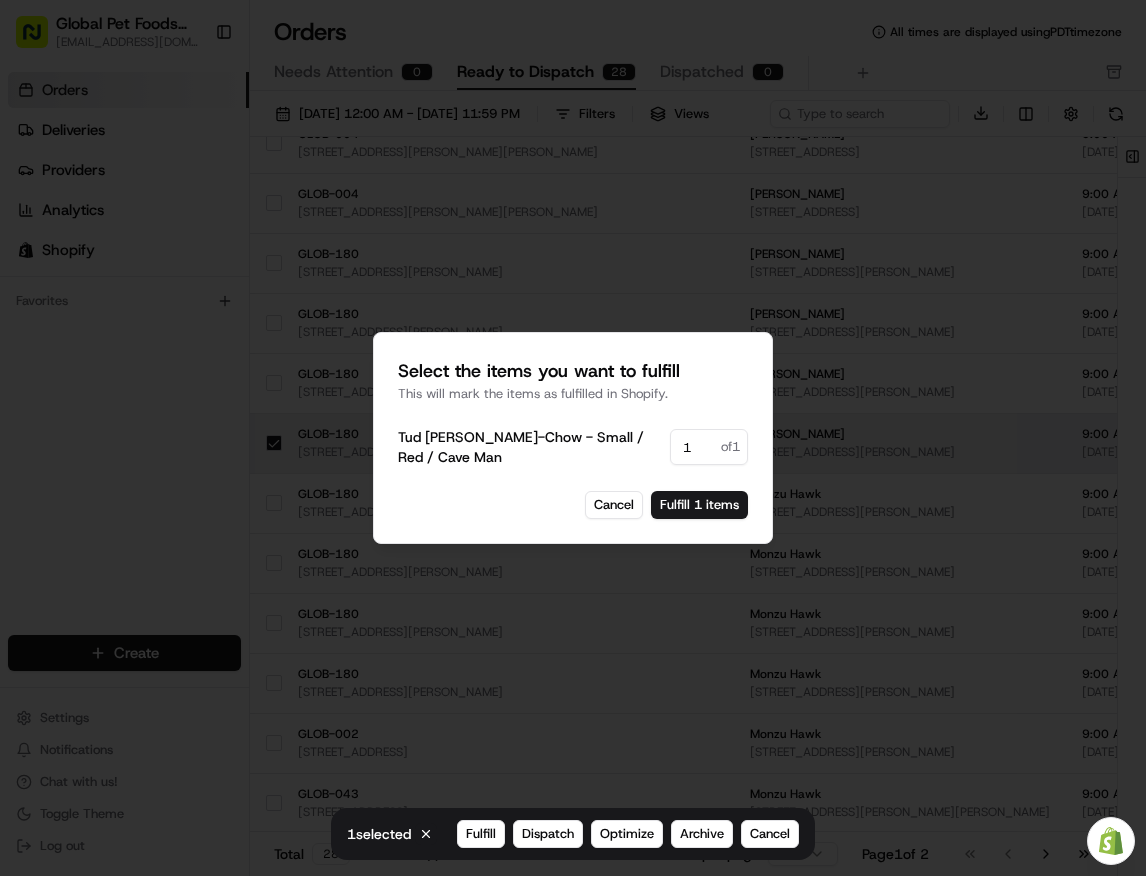 click on "1" at bounding box center [709, 447] 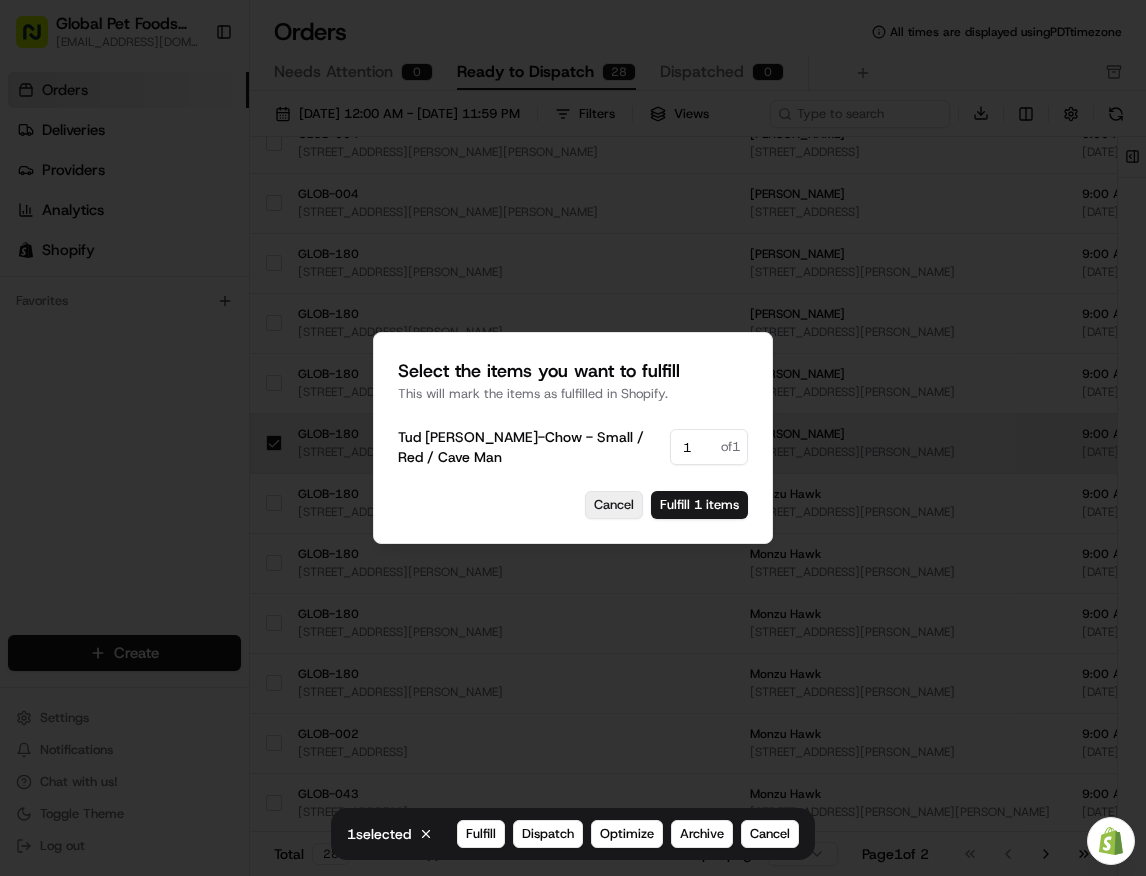 click on "Cancel" at bounding box center [614, 505] 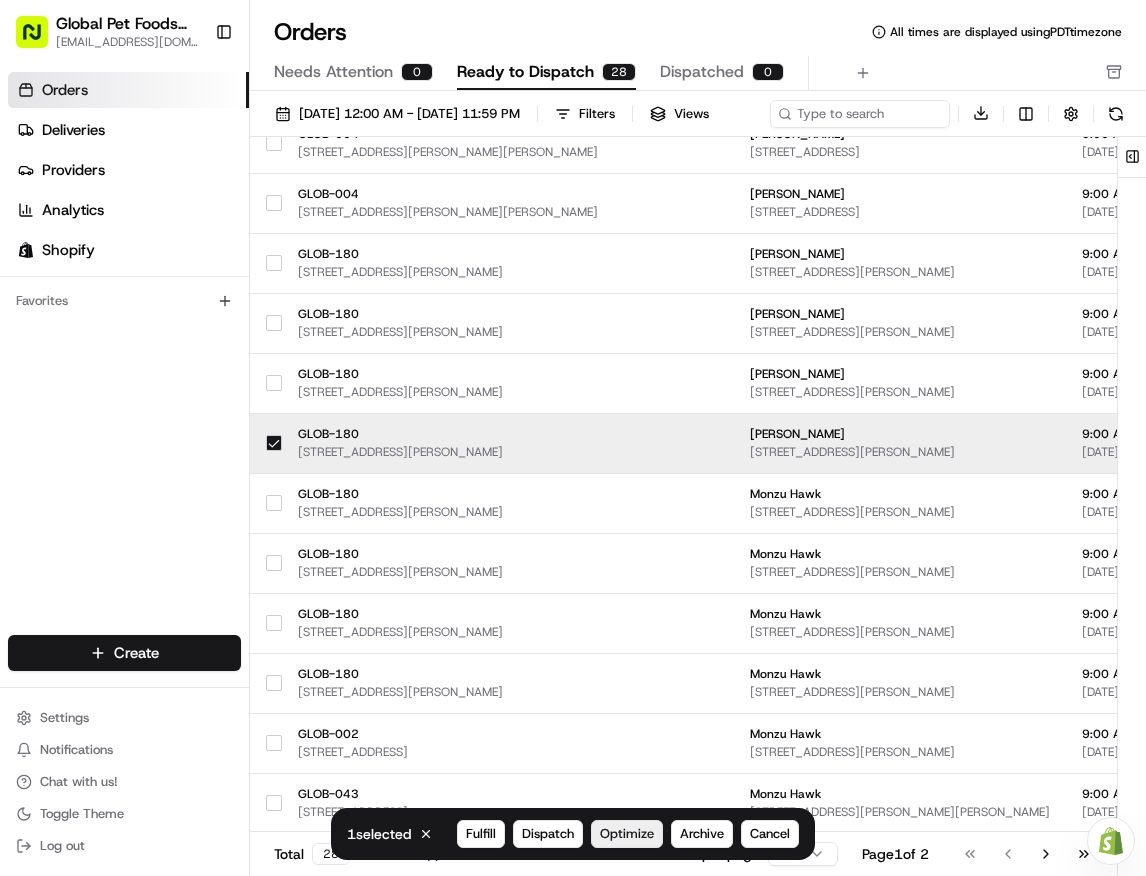click on "Optimize" at bounding box center [627, 834] 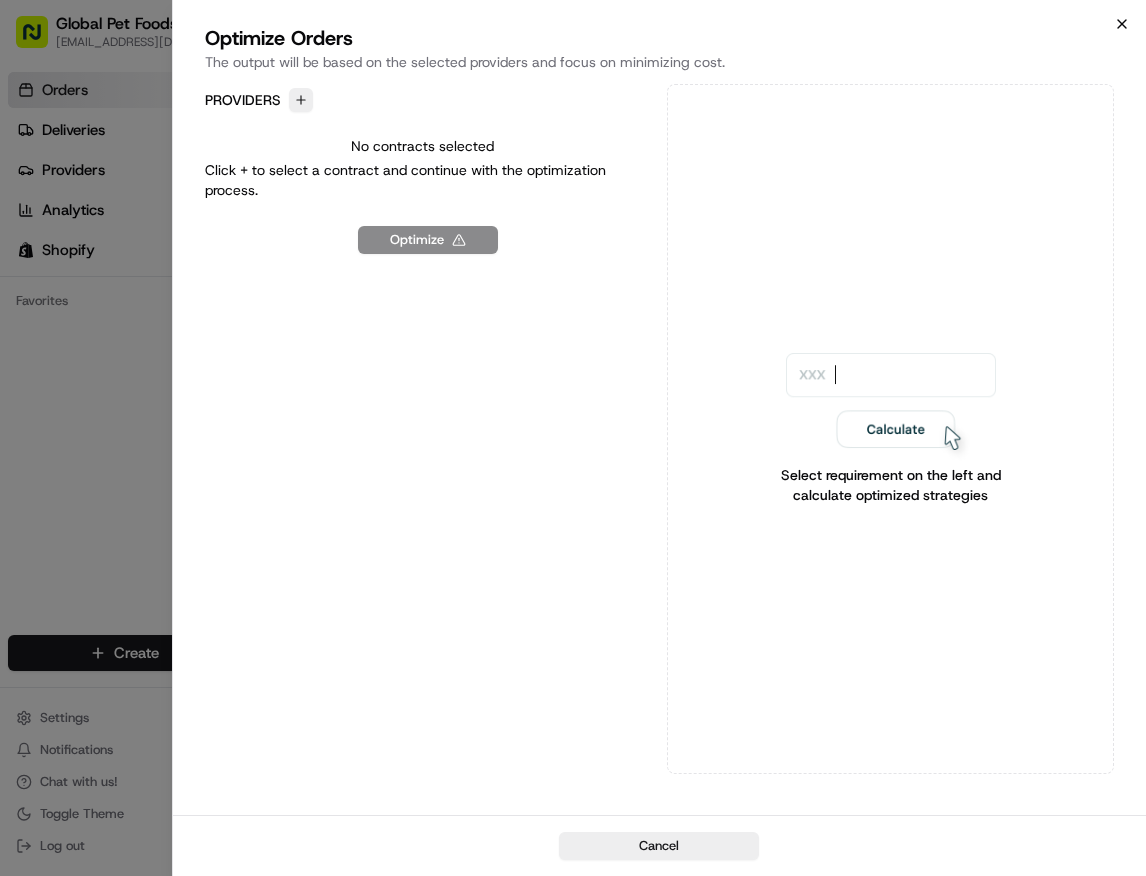 click 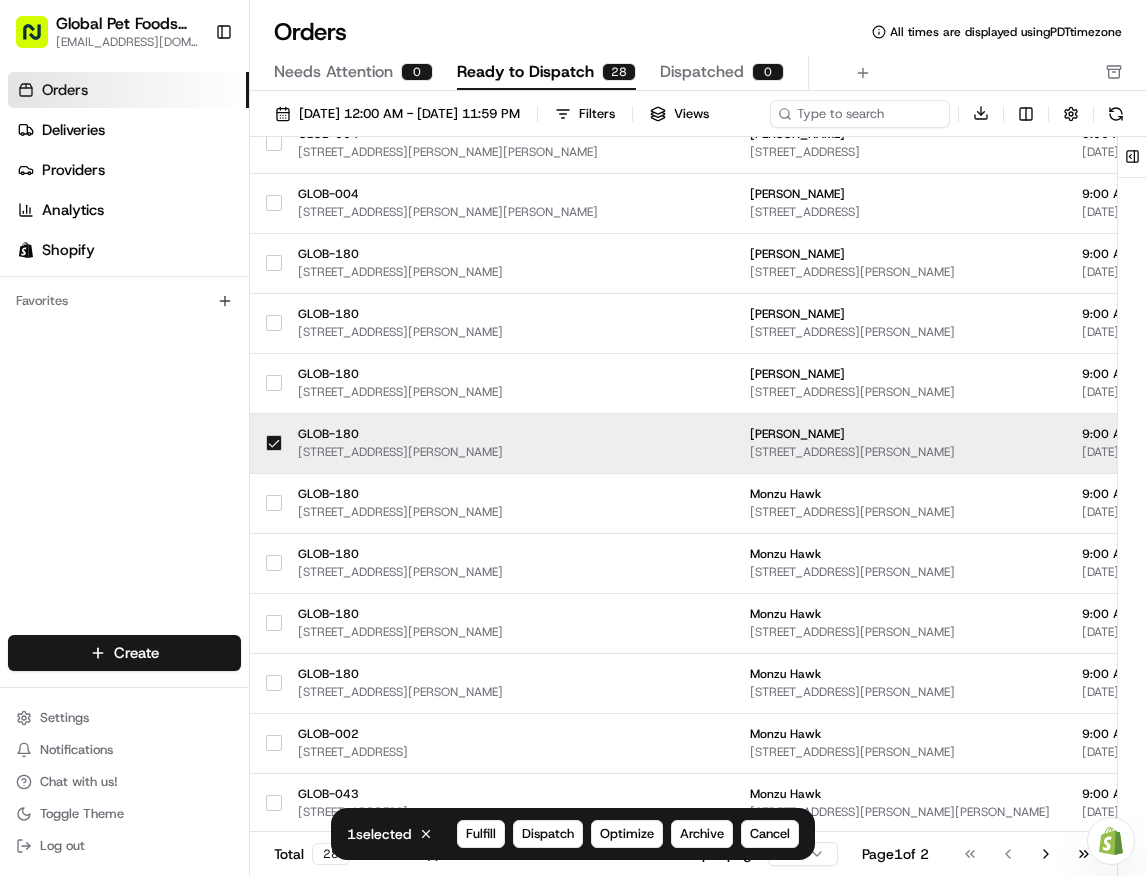 click at bounding box center [274, 443] 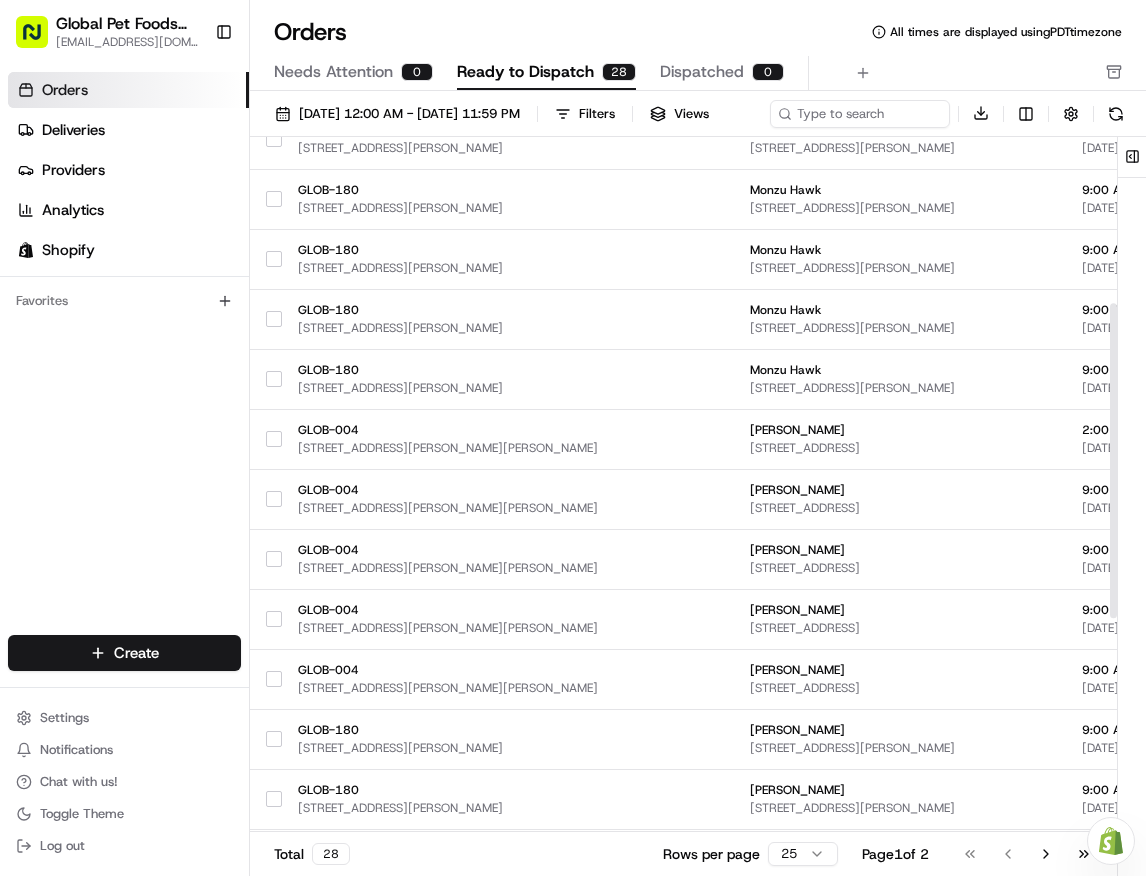 scroll, scrollTop: 0, scrollLeft: 0, axis: both 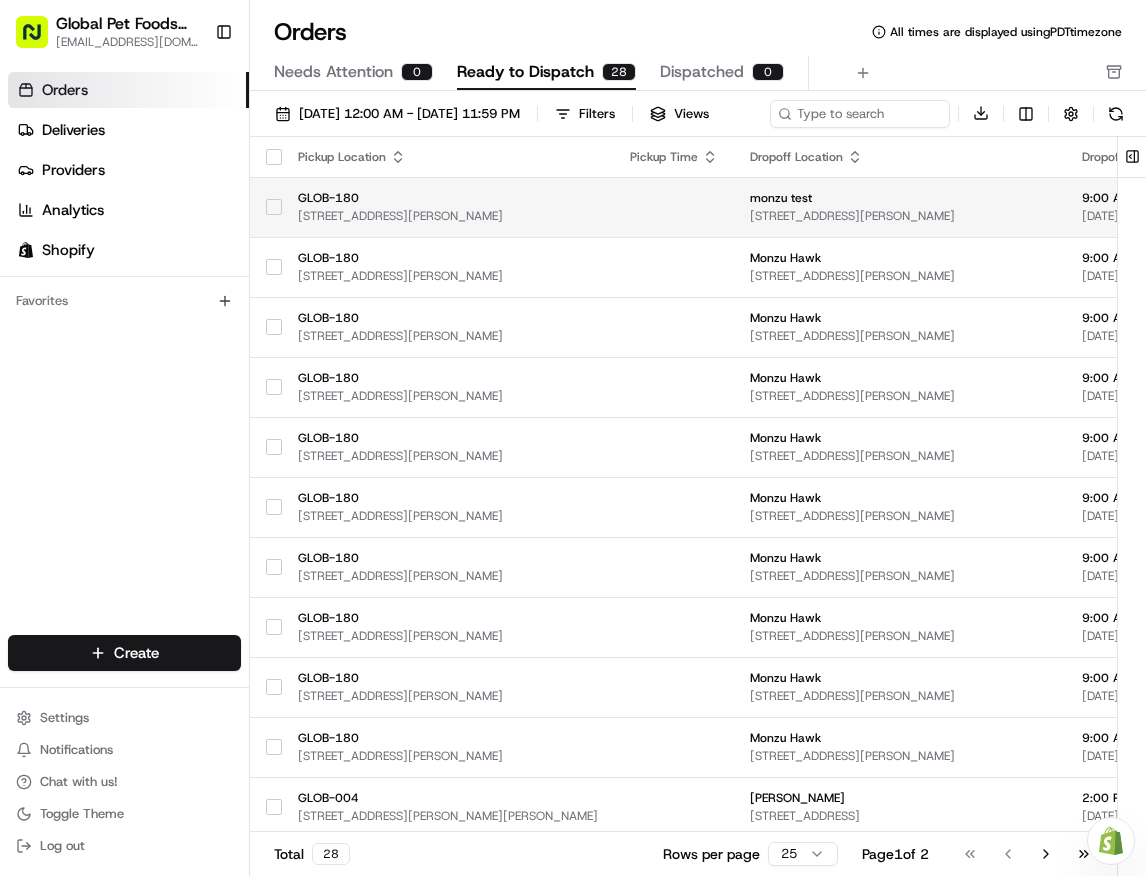 click at bounding box center [274, 207] 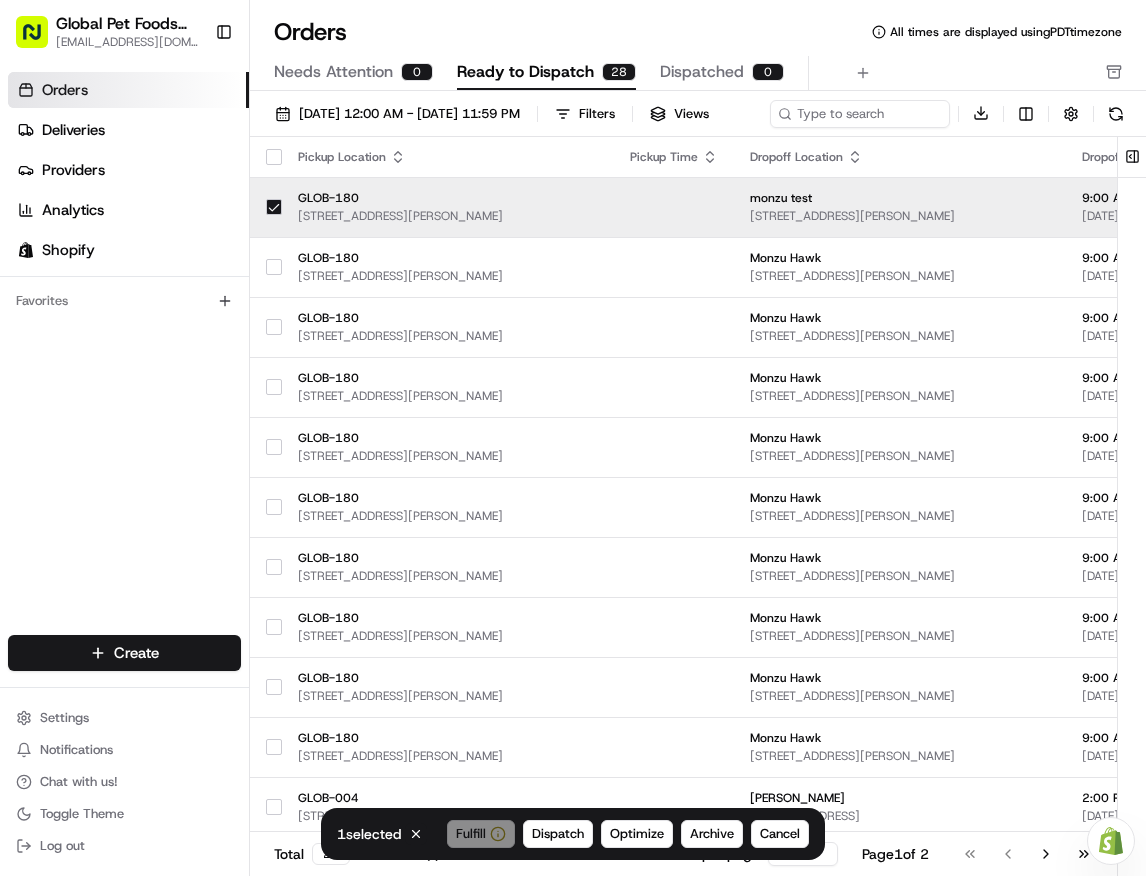 click on "GLOB-[GEOGRAPHIC_DATA][STREET_ADDRESS][PERSON_NAME]" at bounding box center (448, 207) 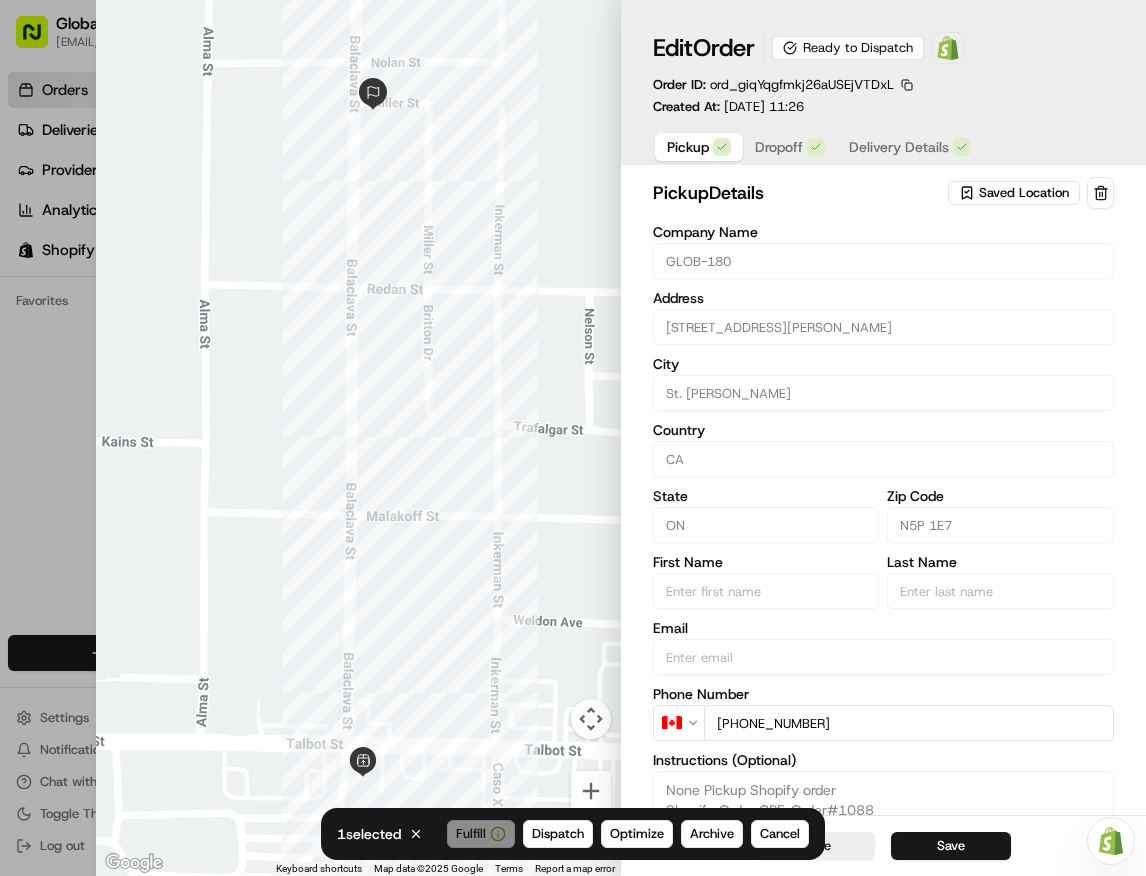type 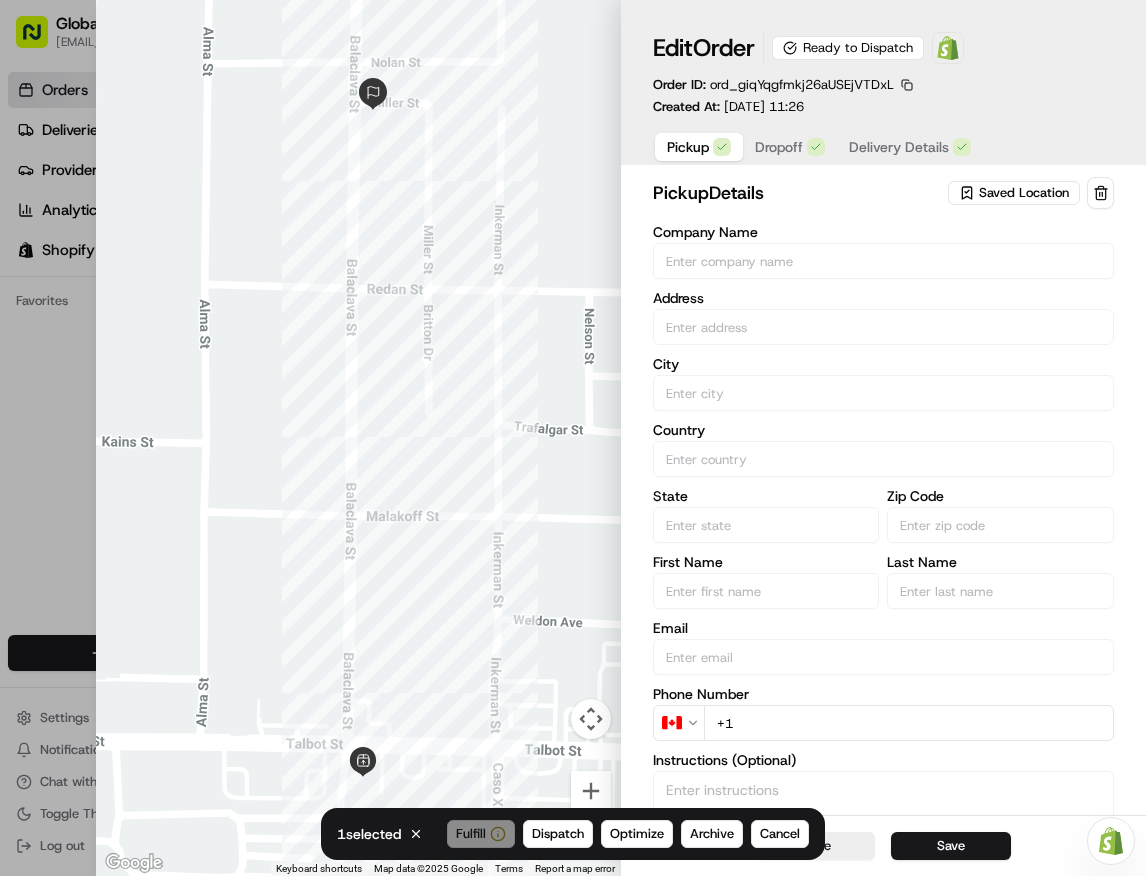 click at bounding box center [573, 438] 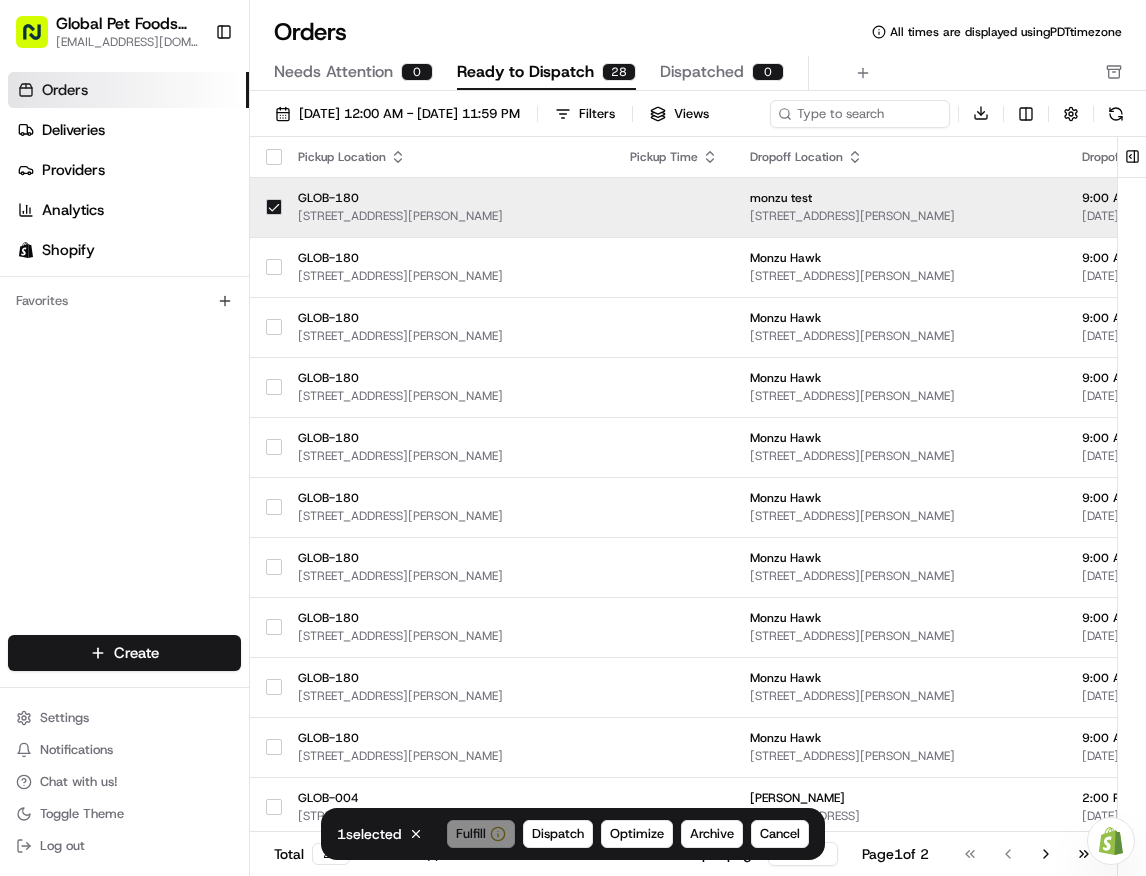 click at bounding box center [274, 207] 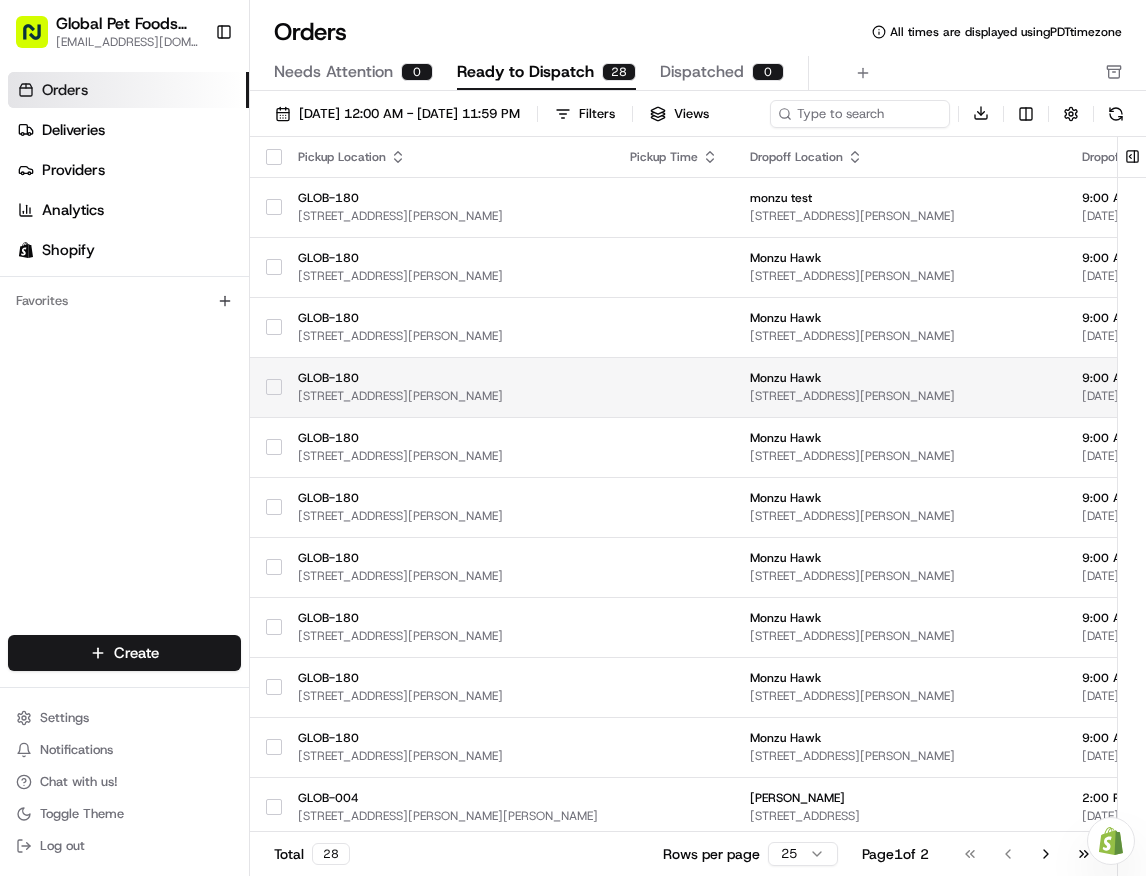 scroll, scrollTop: 844, scrollLeft: 0, axis: vertical 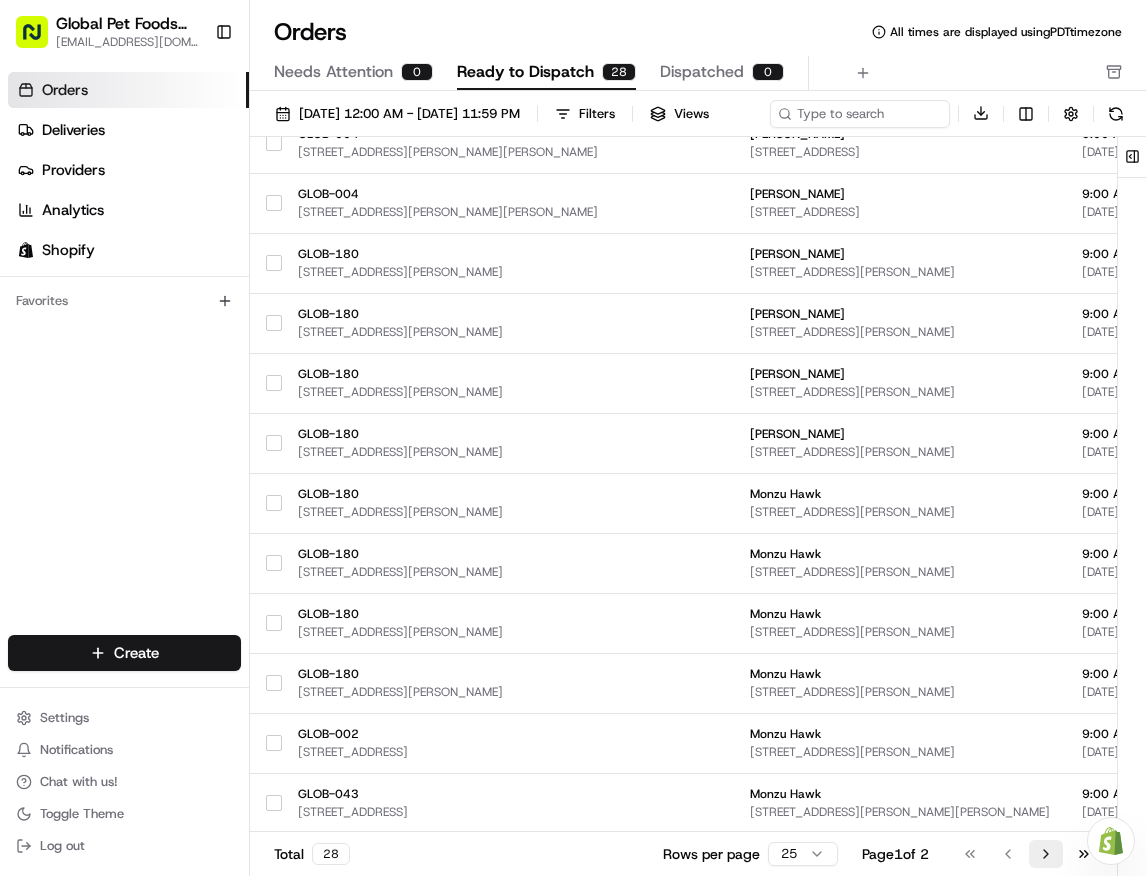 click on "Go to next page" at bounding box center [1046, 854] 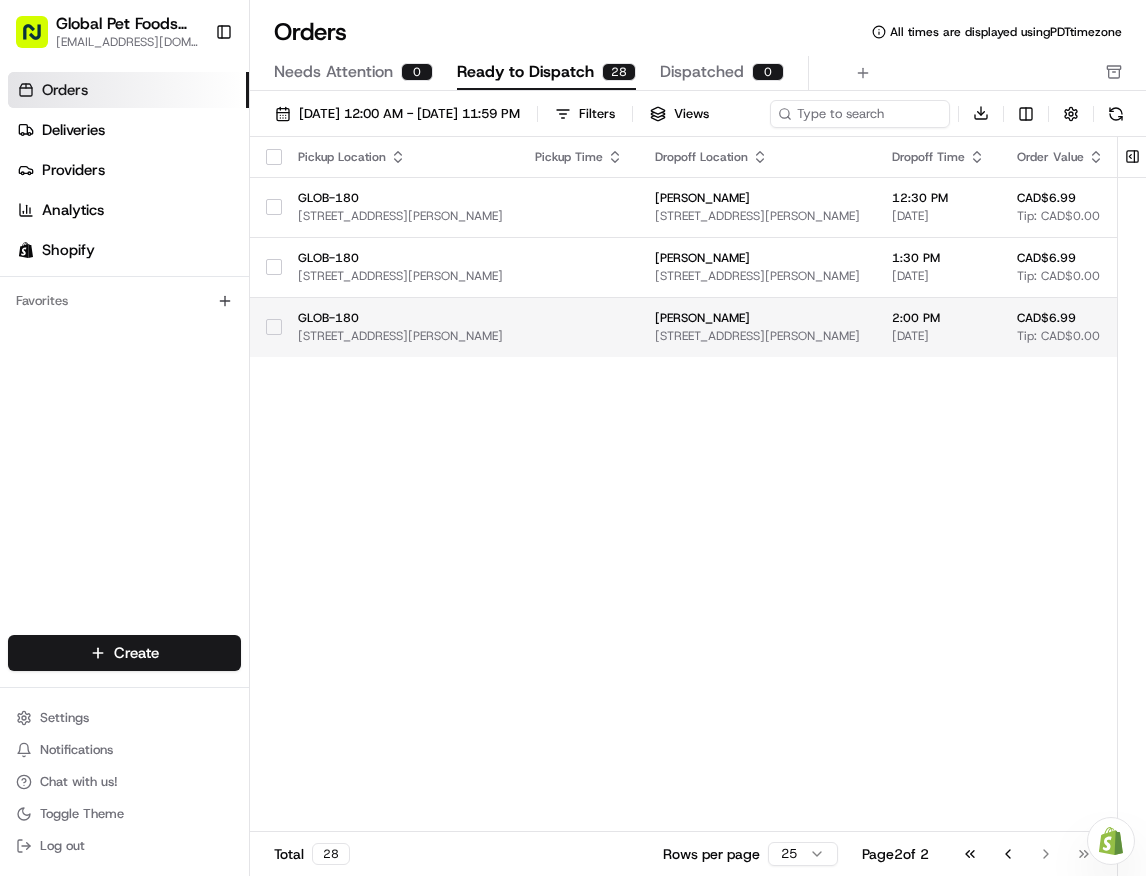 click at bounding box center [274, 327] 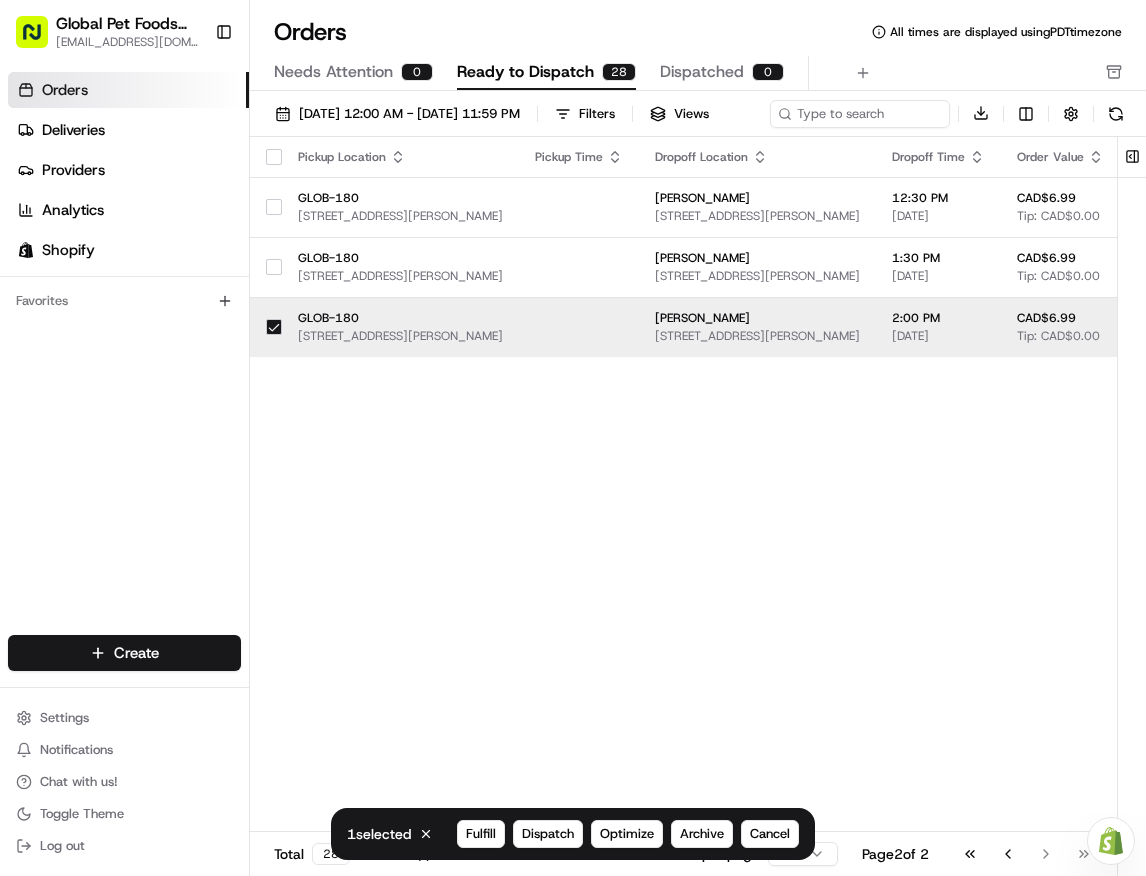 click at bounding box center [274, 327] 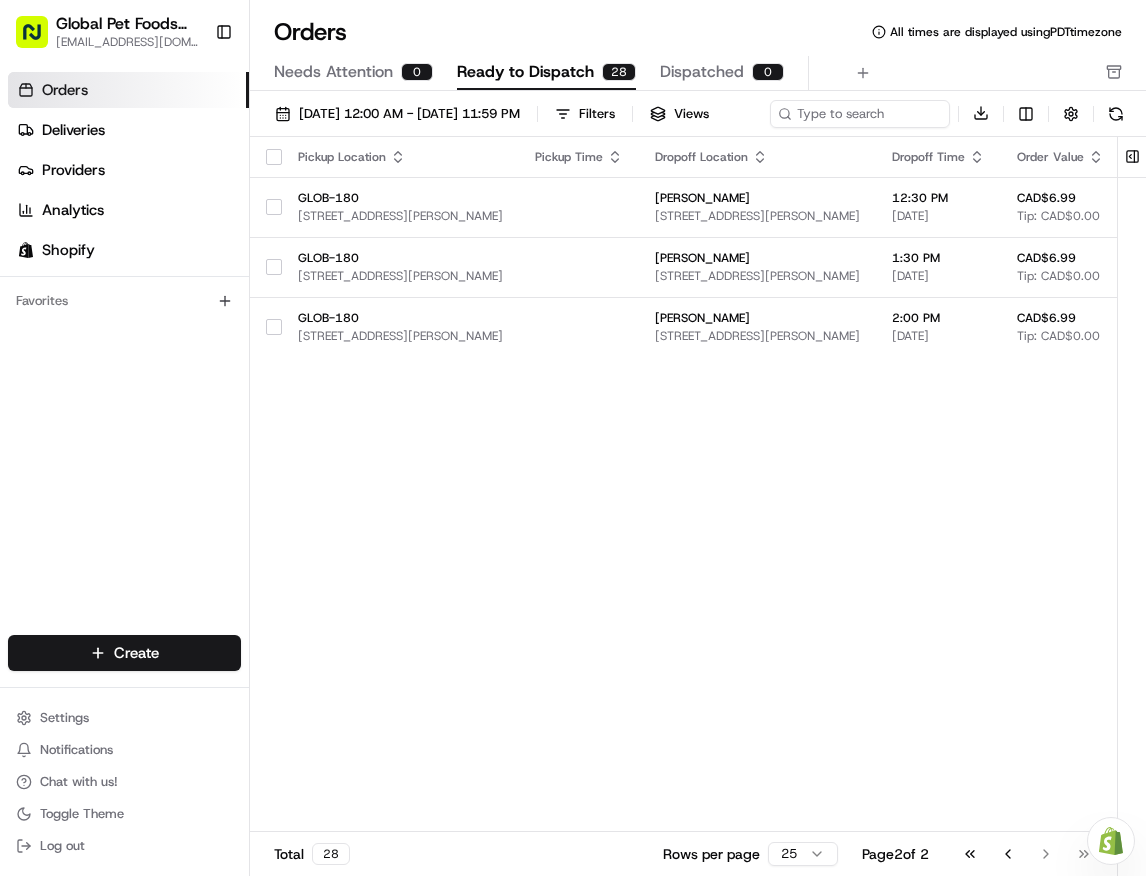 click on "Needs Attention" at bounding box center [333, 72] 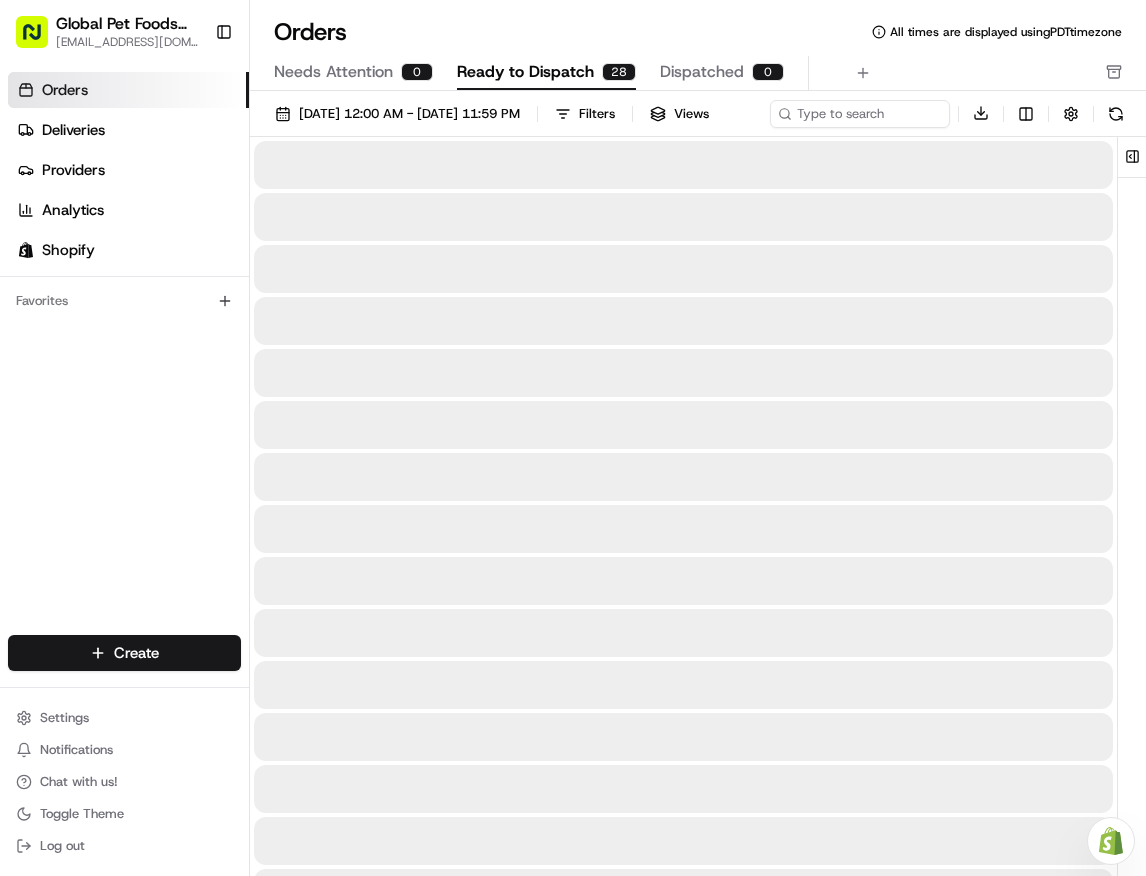 click on "Ready to Dispatch" at bounding box center [525, 72] 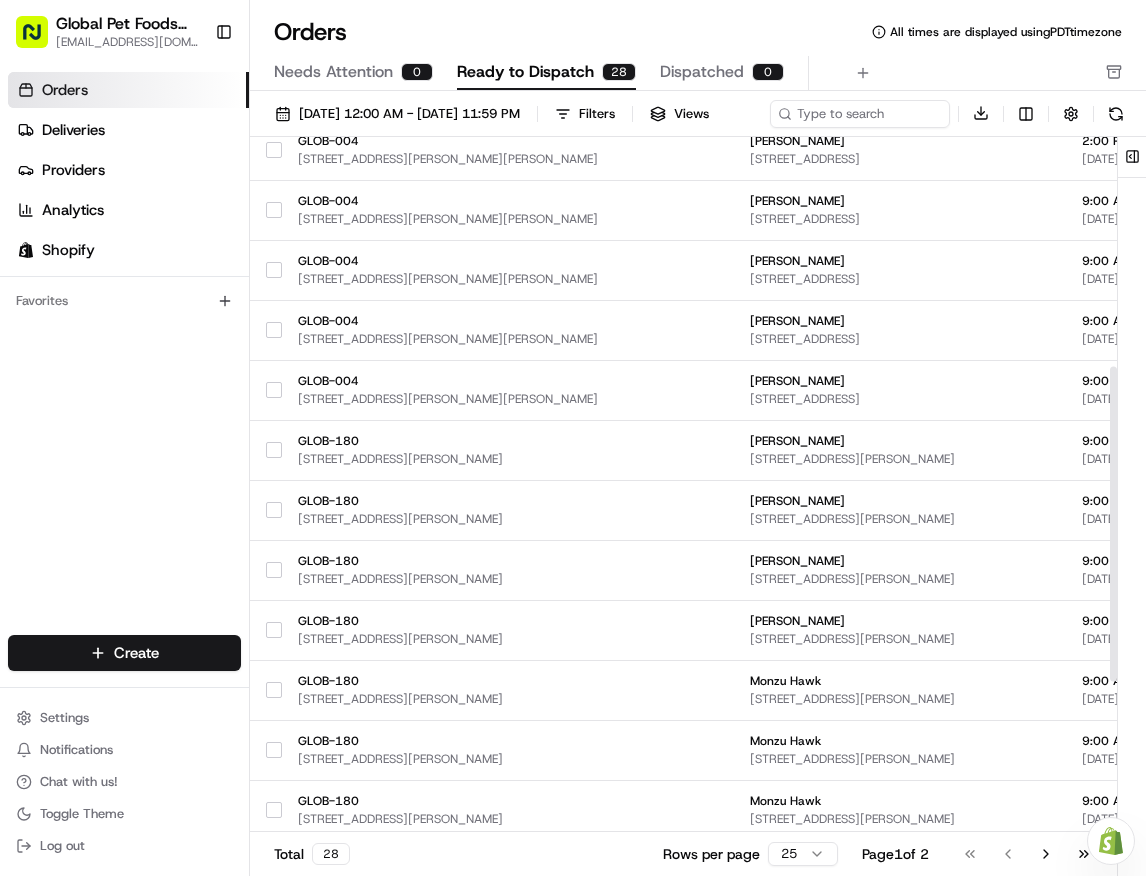 scroll, scrollTop: 844, scrollLeft: 0, axis: vertical 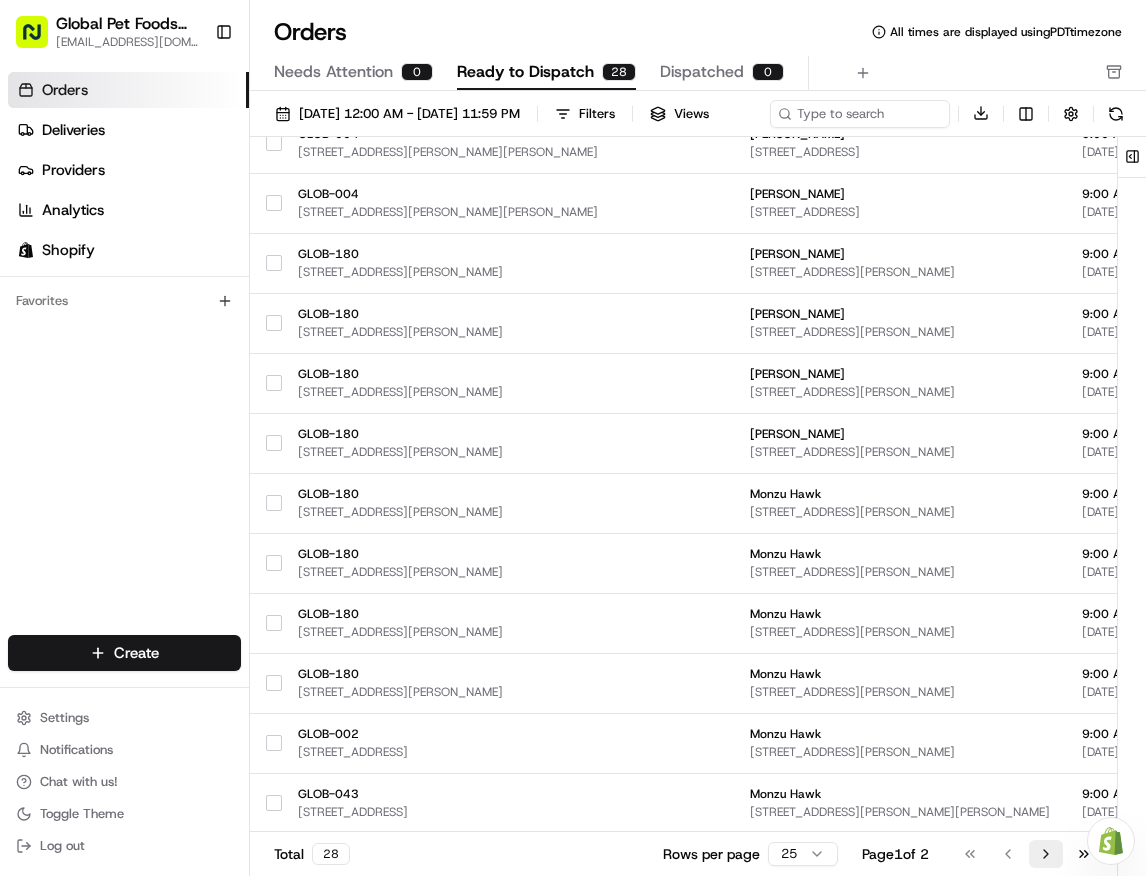 click on "Go to next page" at bounding box center (1046, 854) 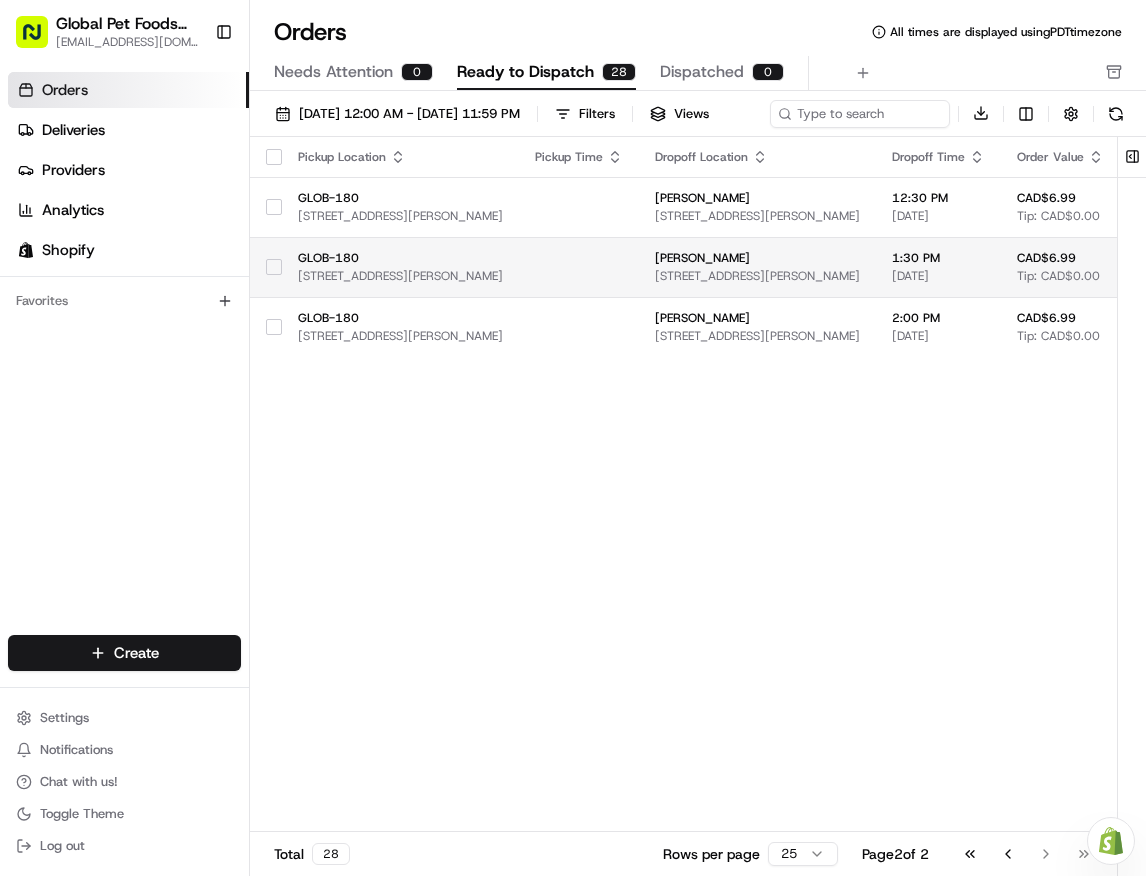 click on "GLOB-[GEOGRAPHIC_DATA][STREET_ADDRESS][PERSON_NAME]" at bounding box center (400, 267) 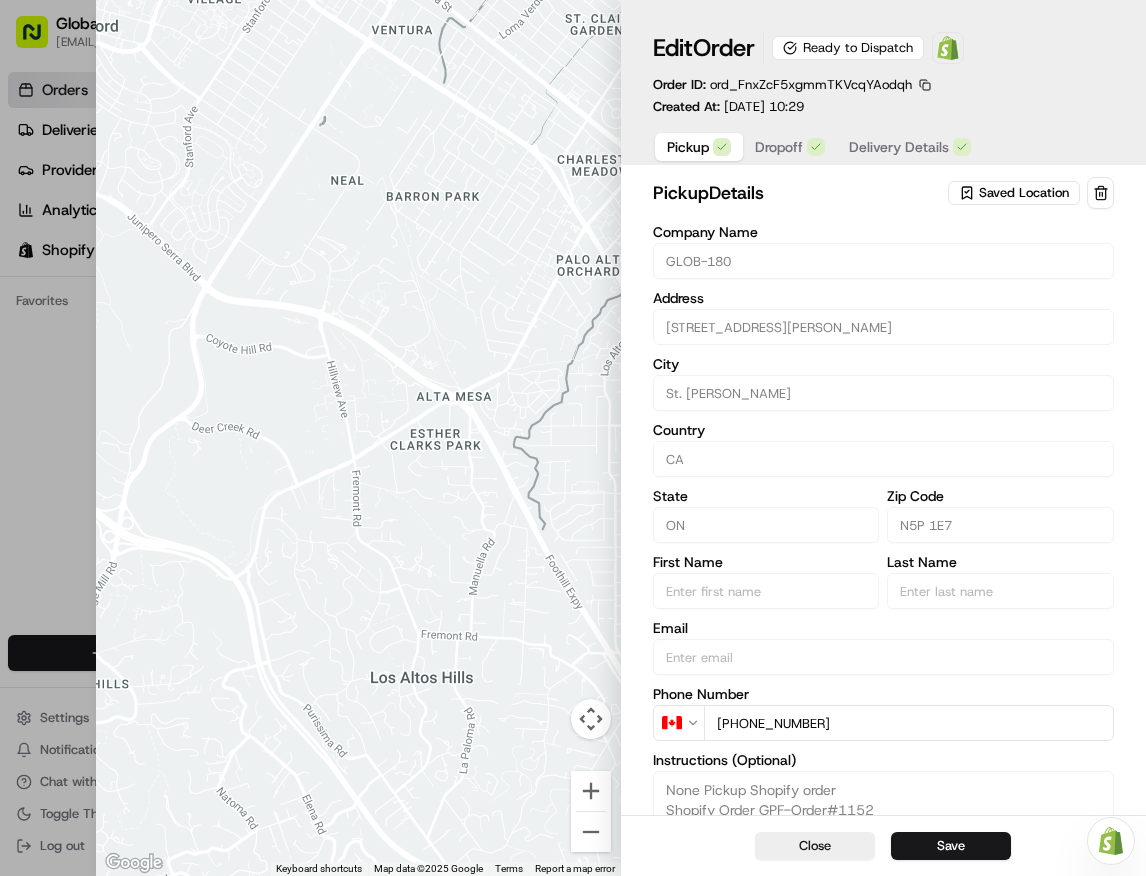 click at bounding box center (358, 438) 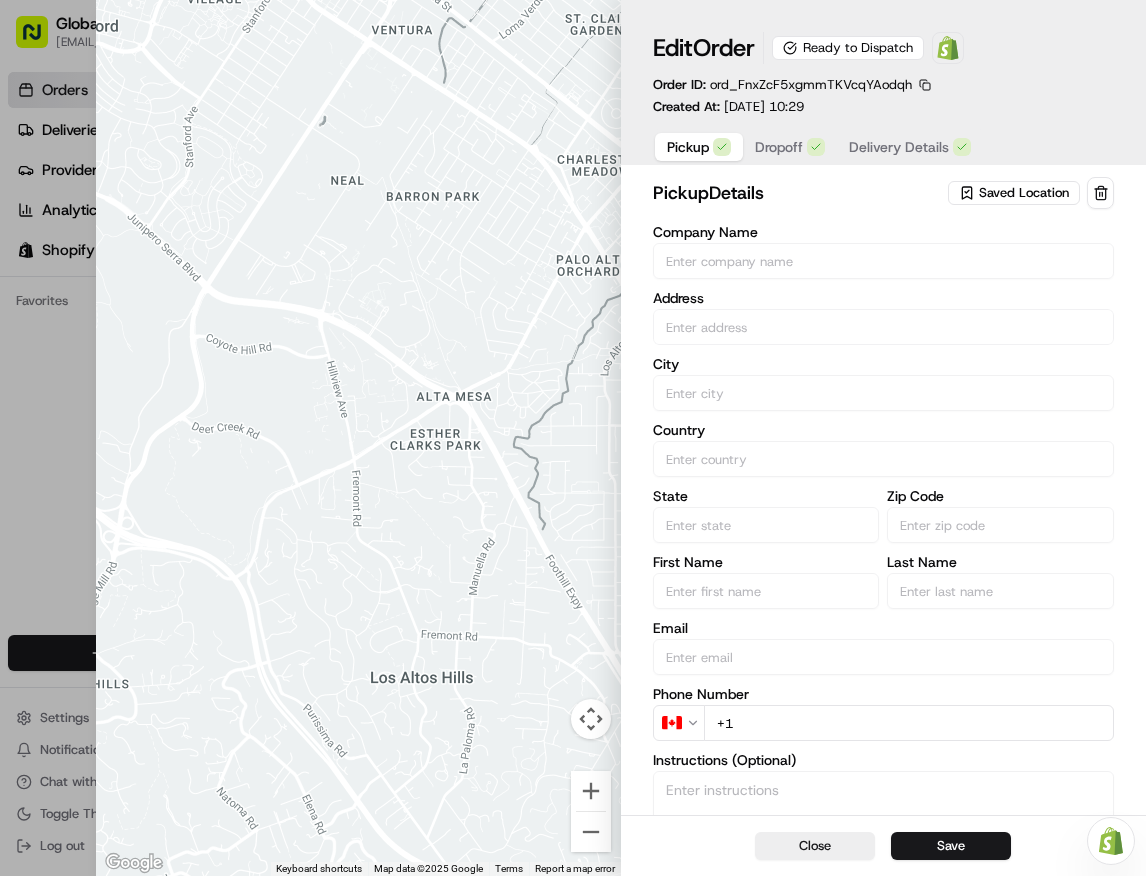 click at bounding box center (573, 438) 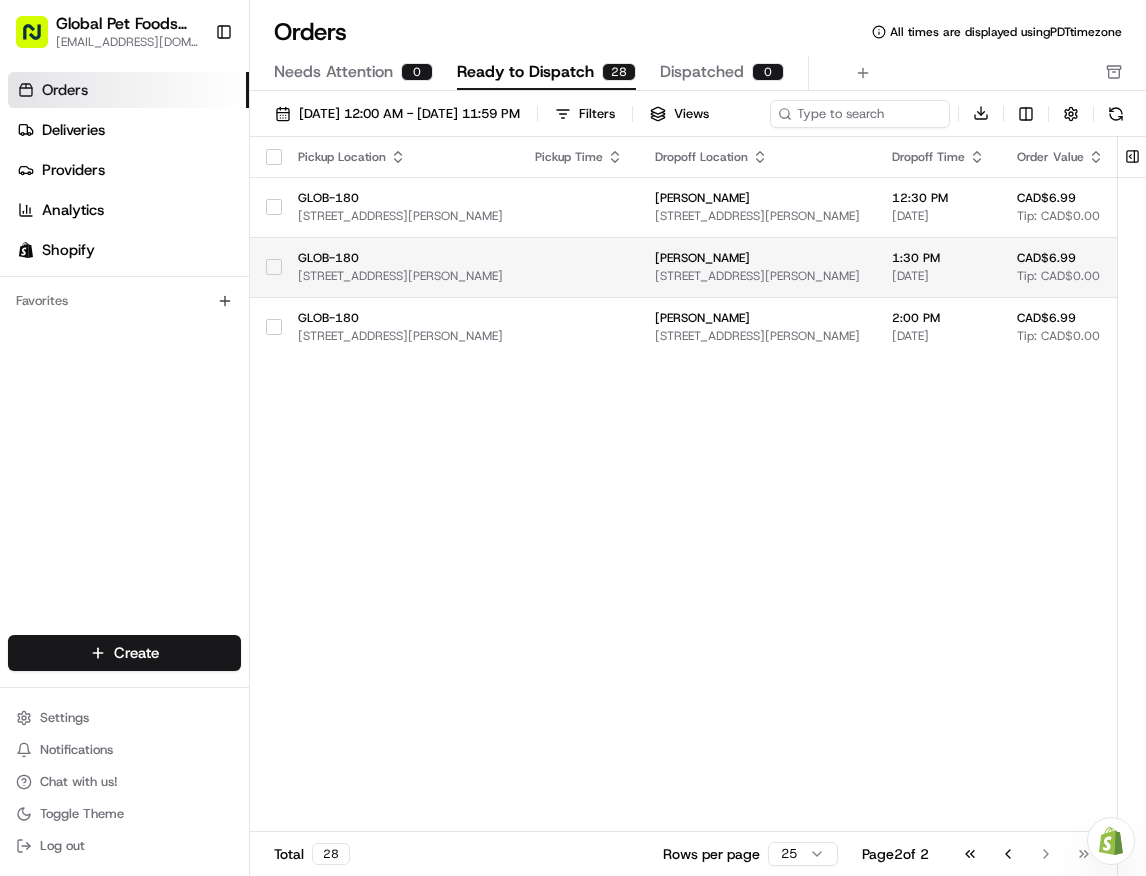 click at bounding box center [274, 267] 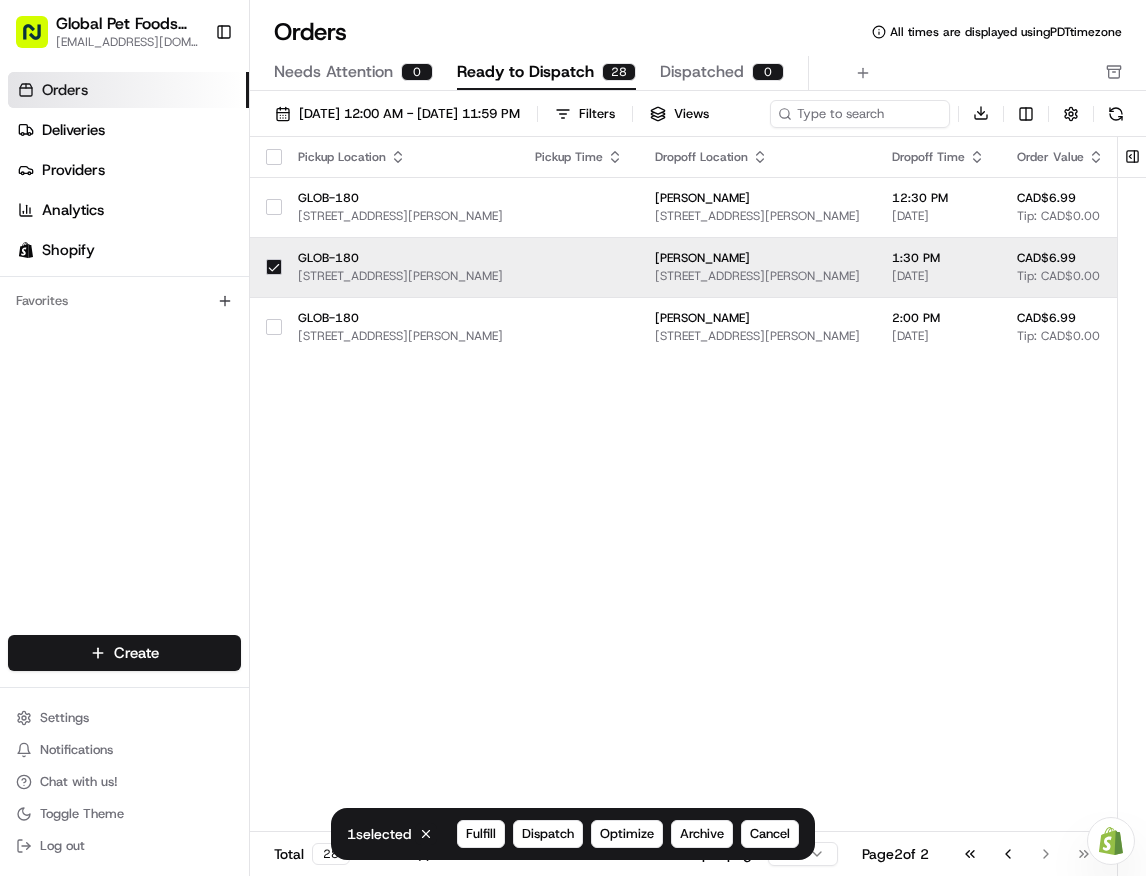 click at bounding box center [274, 267] 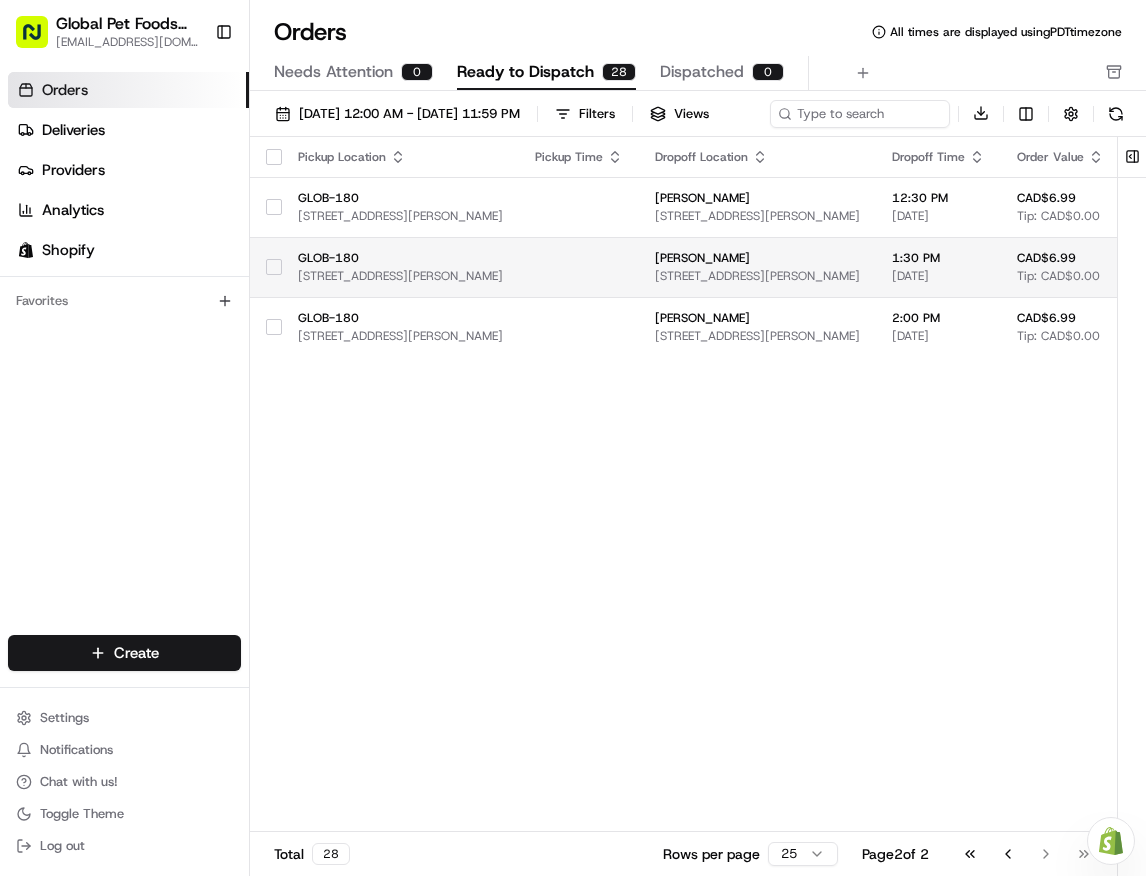 click at bounding box center (274, 267) 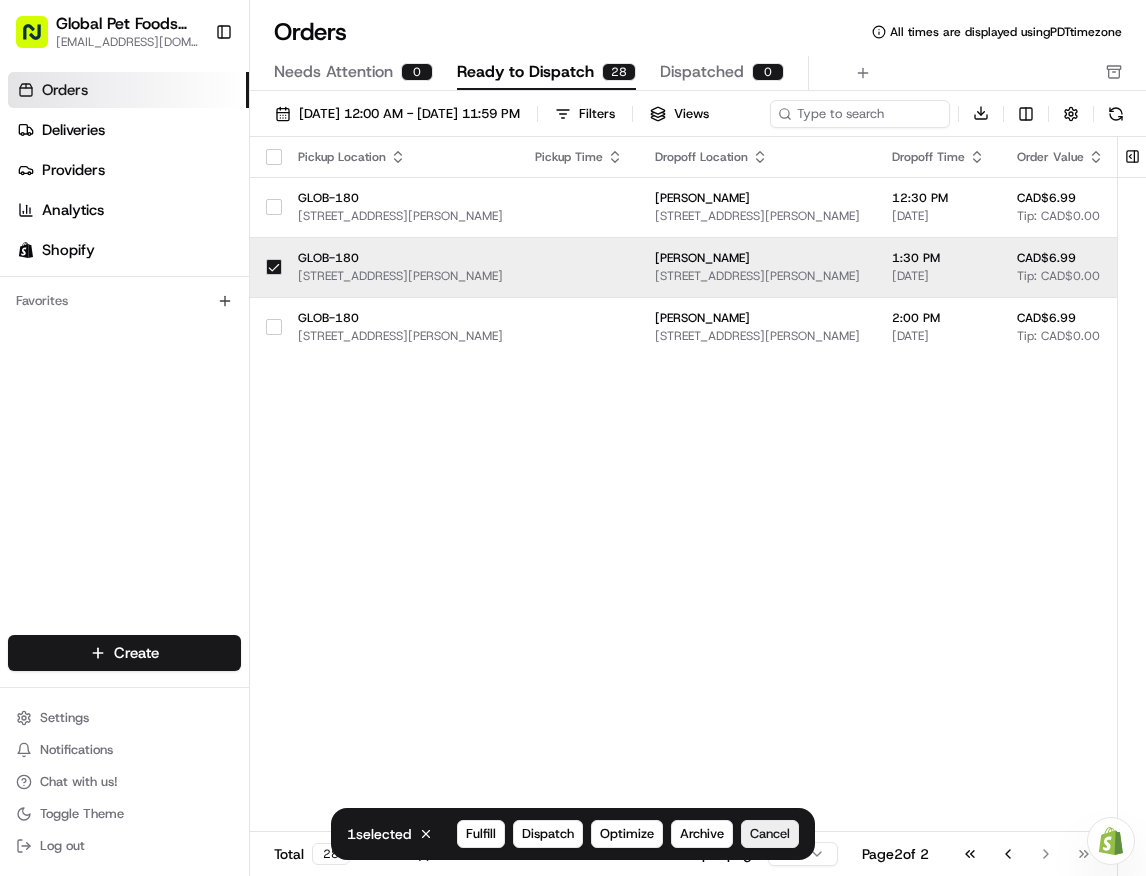 click on "Cancel" at bounding box center (770, 834) 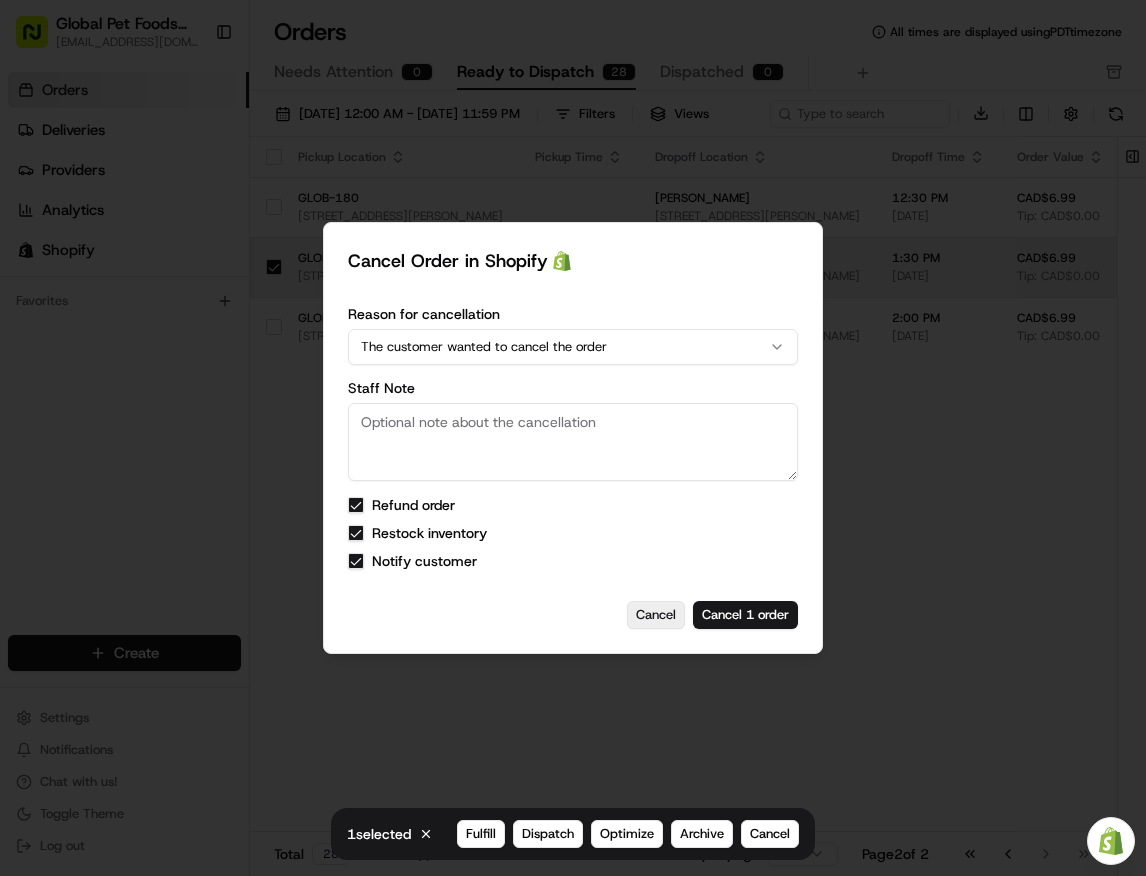 click on "Cancel" at bounding box center (656, 615) 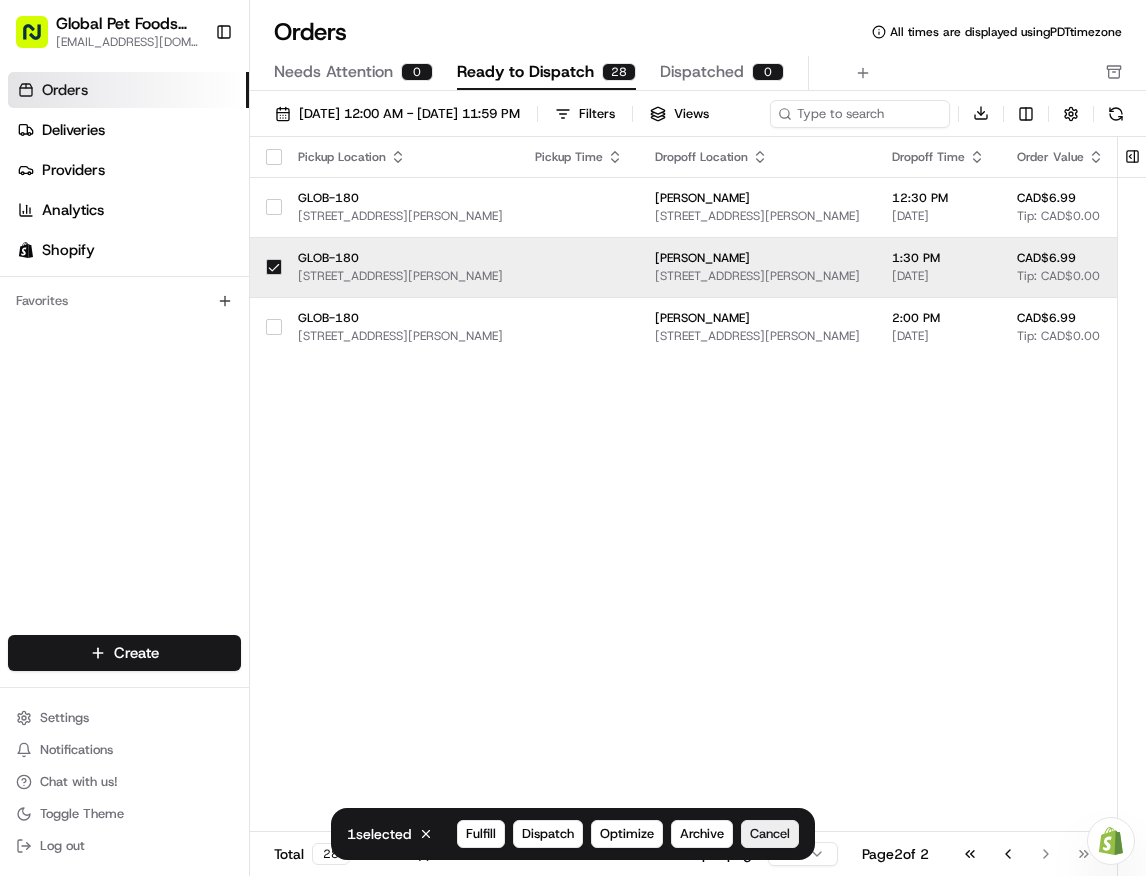 click on "Cancel" at bounding box center (770, 834) 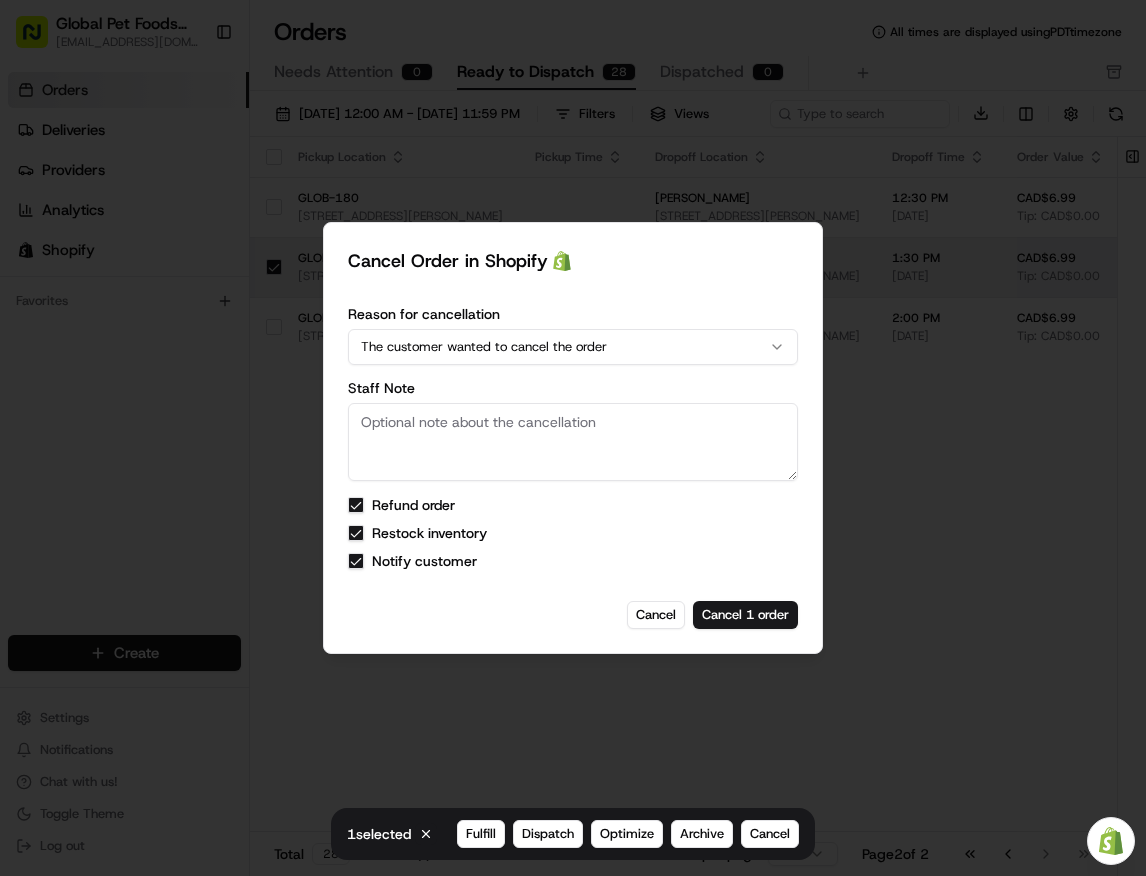 click on "The customer wanted to cancel the order" at bounding box center (573, 347) 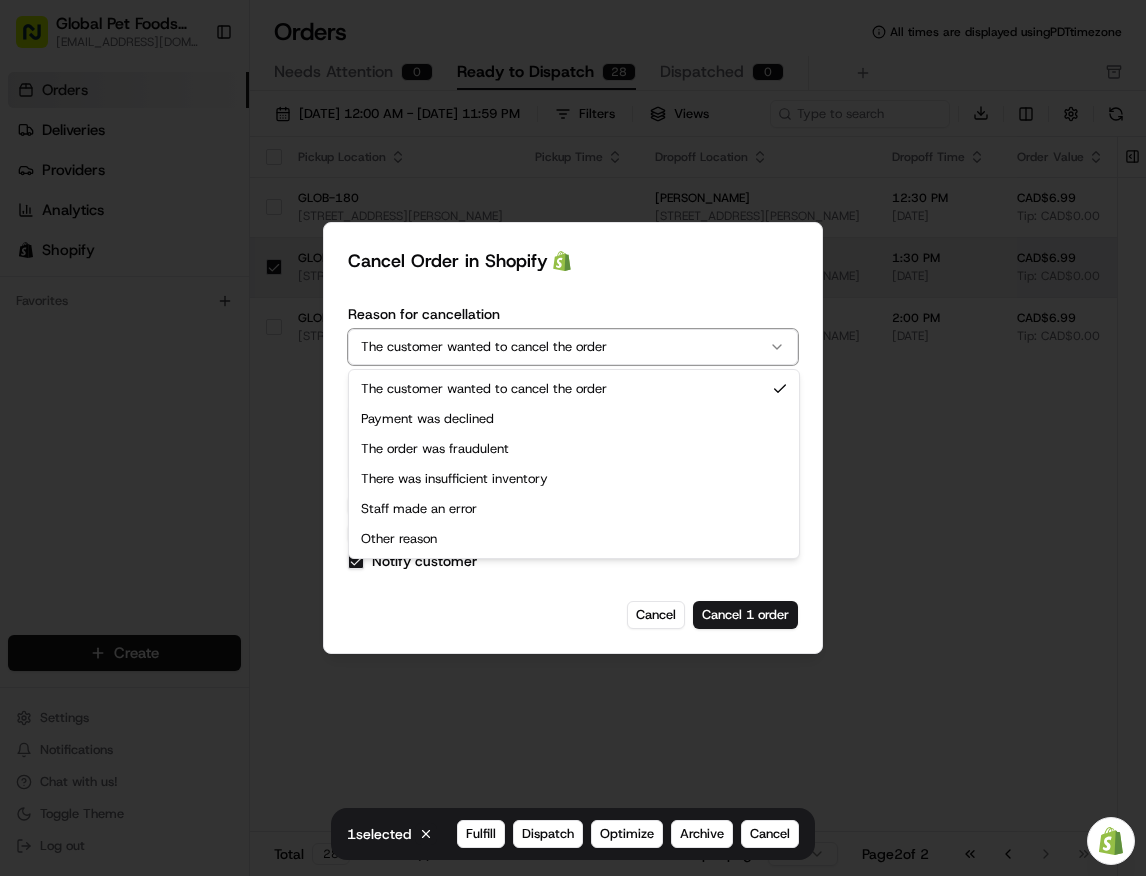click on "The customer wanted to cancel the order" at bounding box center [573, 347] 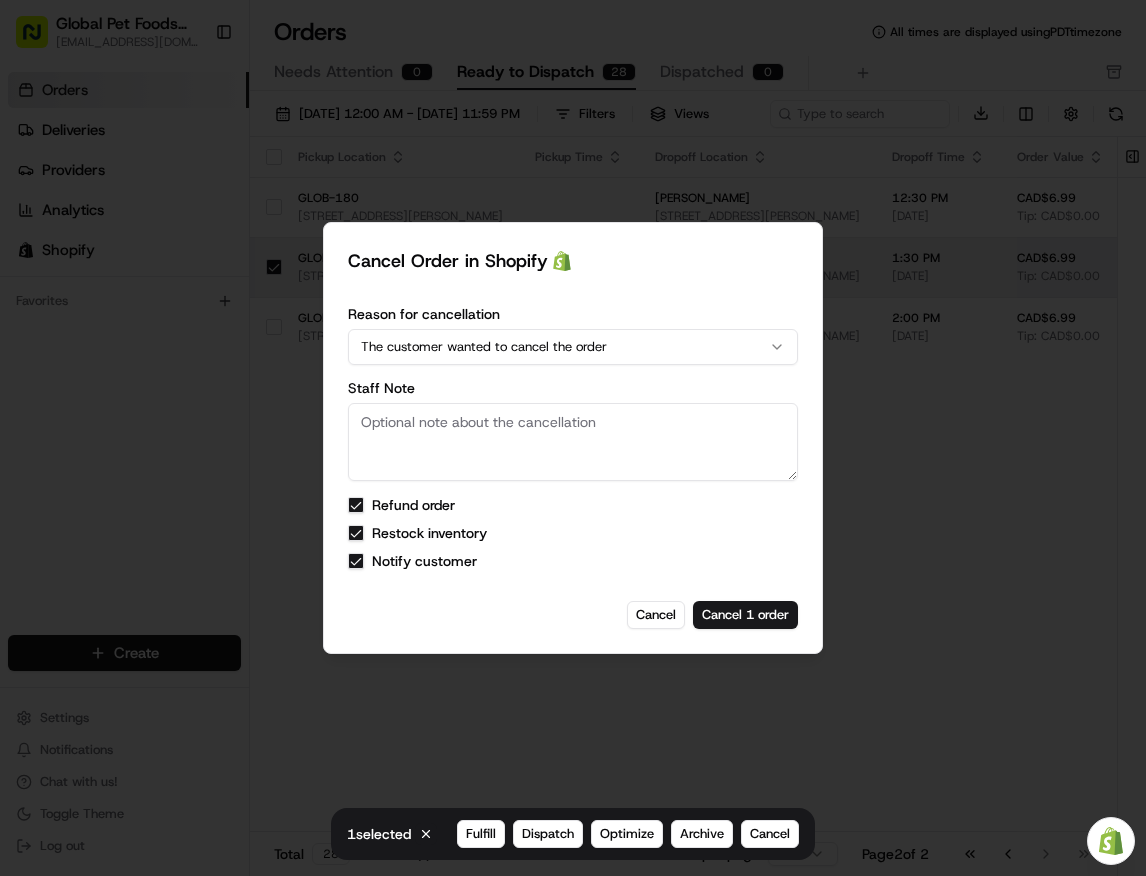 click on "Staff Note" at bounding box center [573, 442] 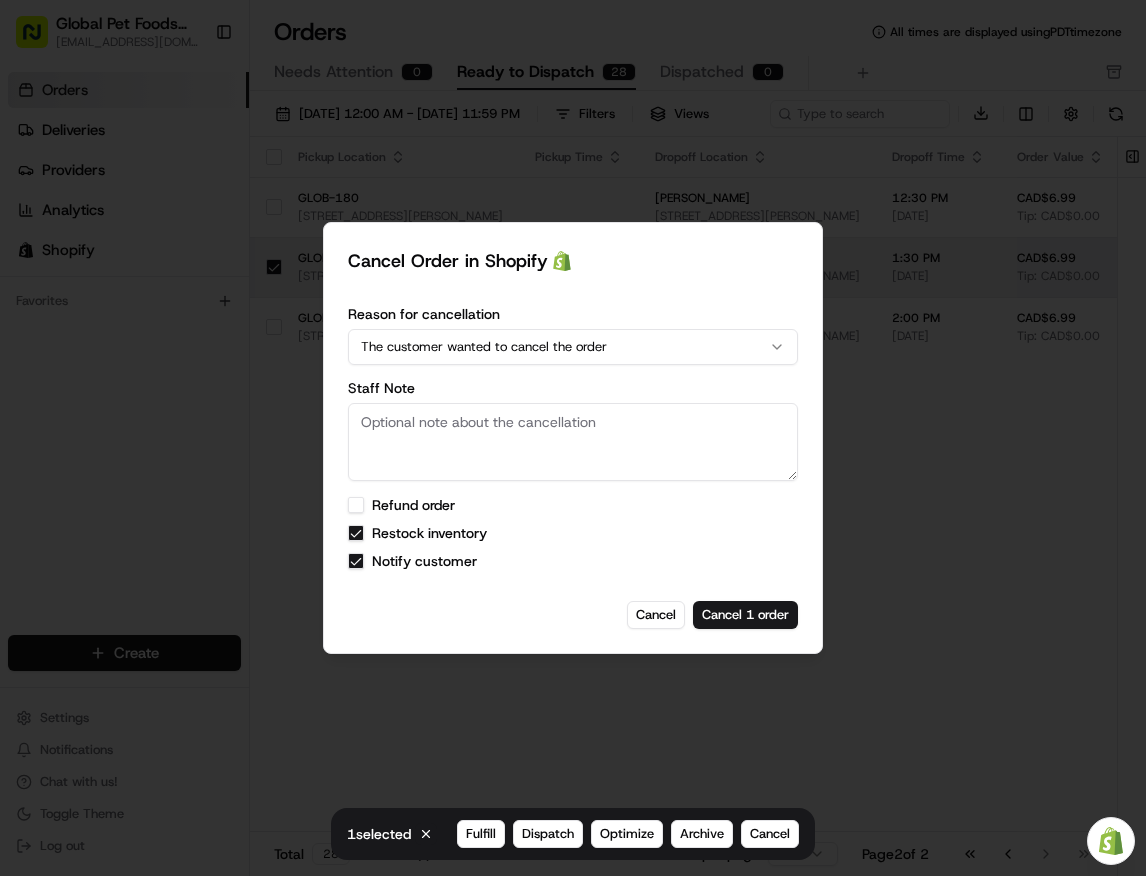 click on "Refund order Restock inventory Notify customer" at bounding box center [573, 533] 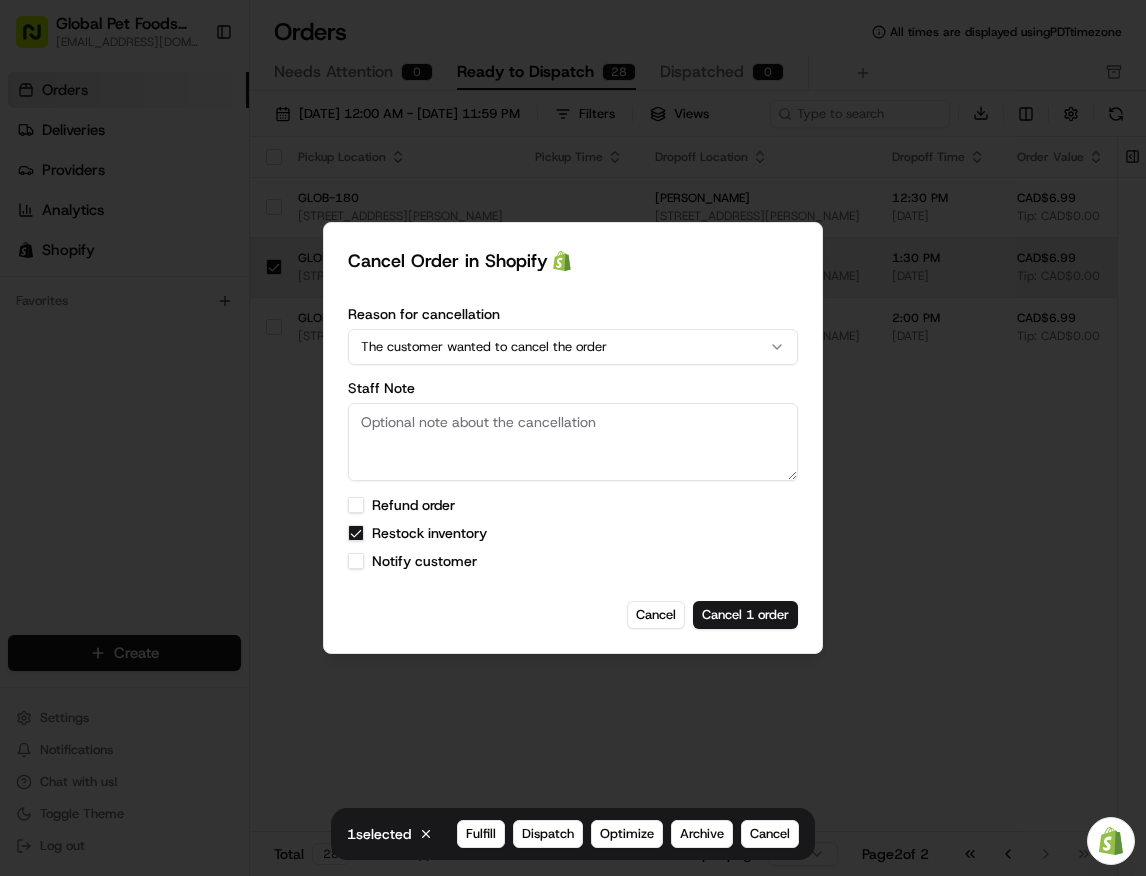 click on "Restock inventory" at bounding box center [429, 533] 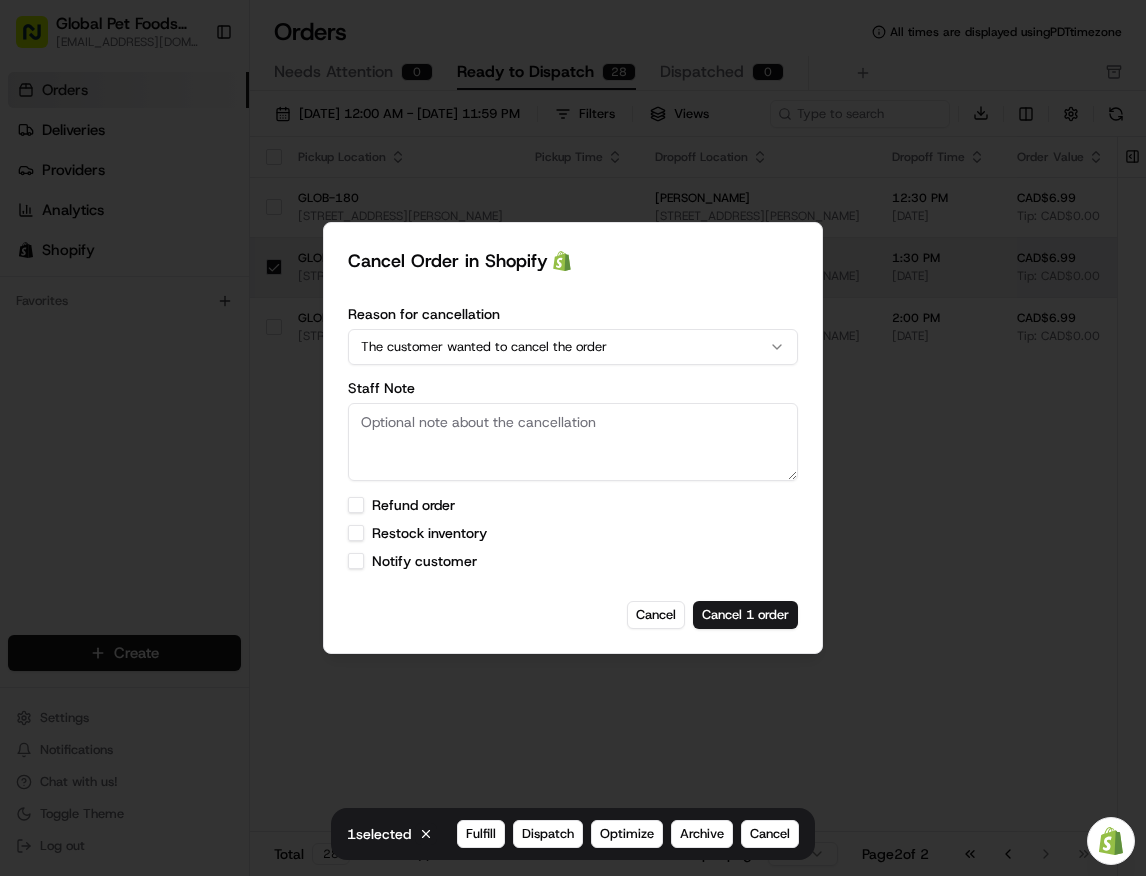 click on "Refund order" at bounding box center [413, 505] 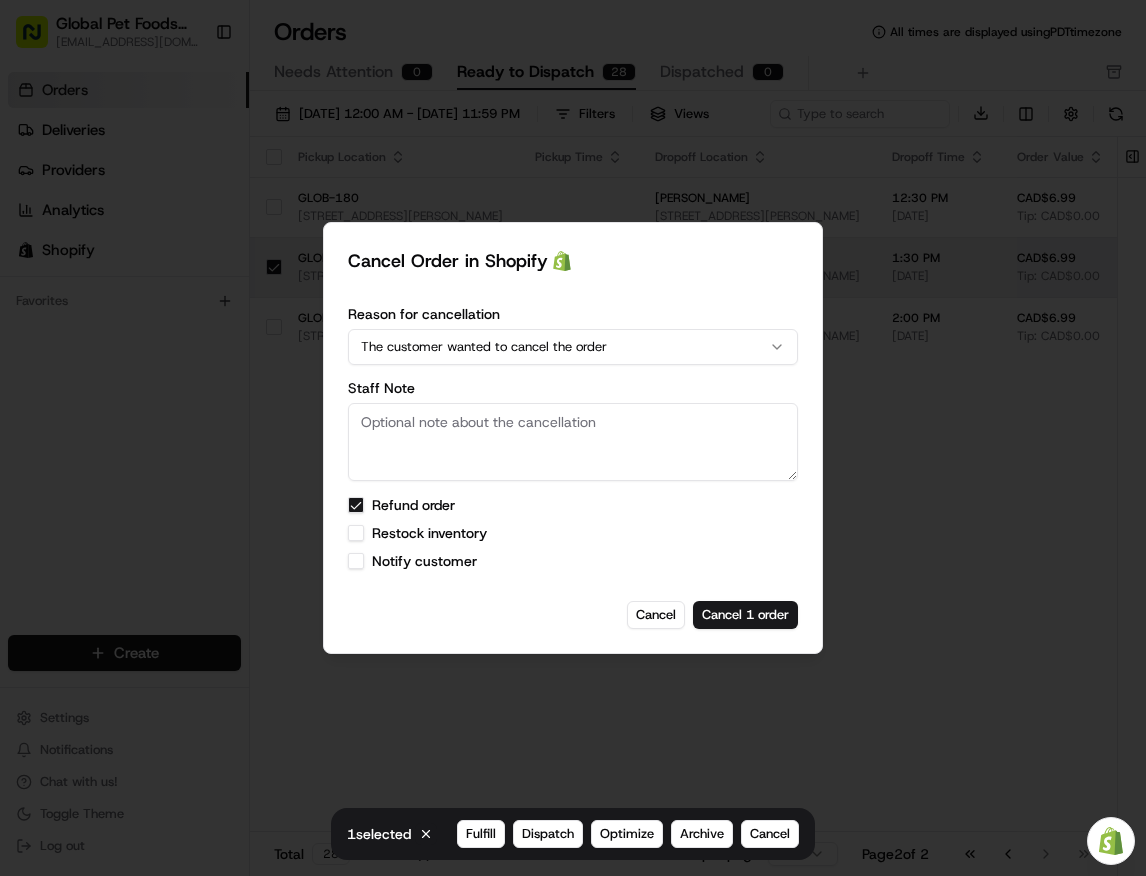 click on "Restock inventory" at bounding box center (429, 533) 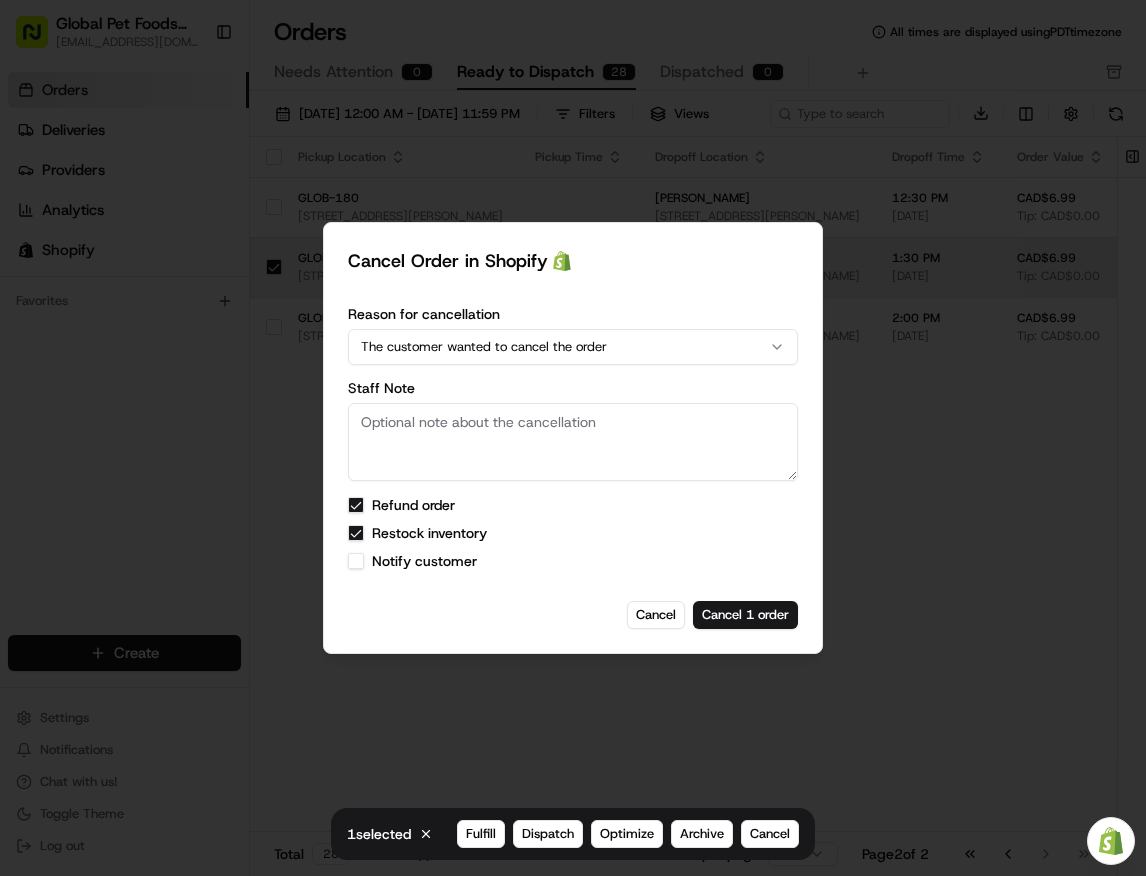 click on "Notify customer" at bounding box center (424, 561) 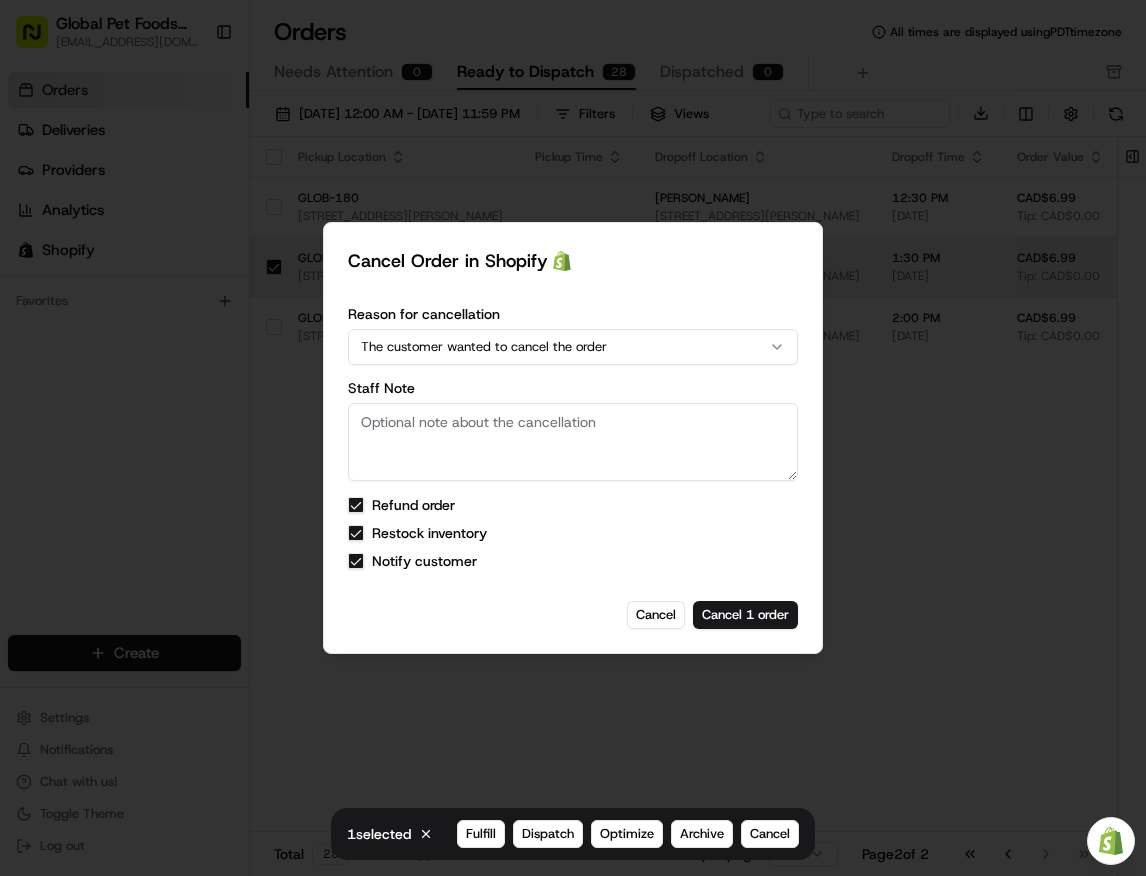 click on "Refund order" at bounding box center [413, 505] 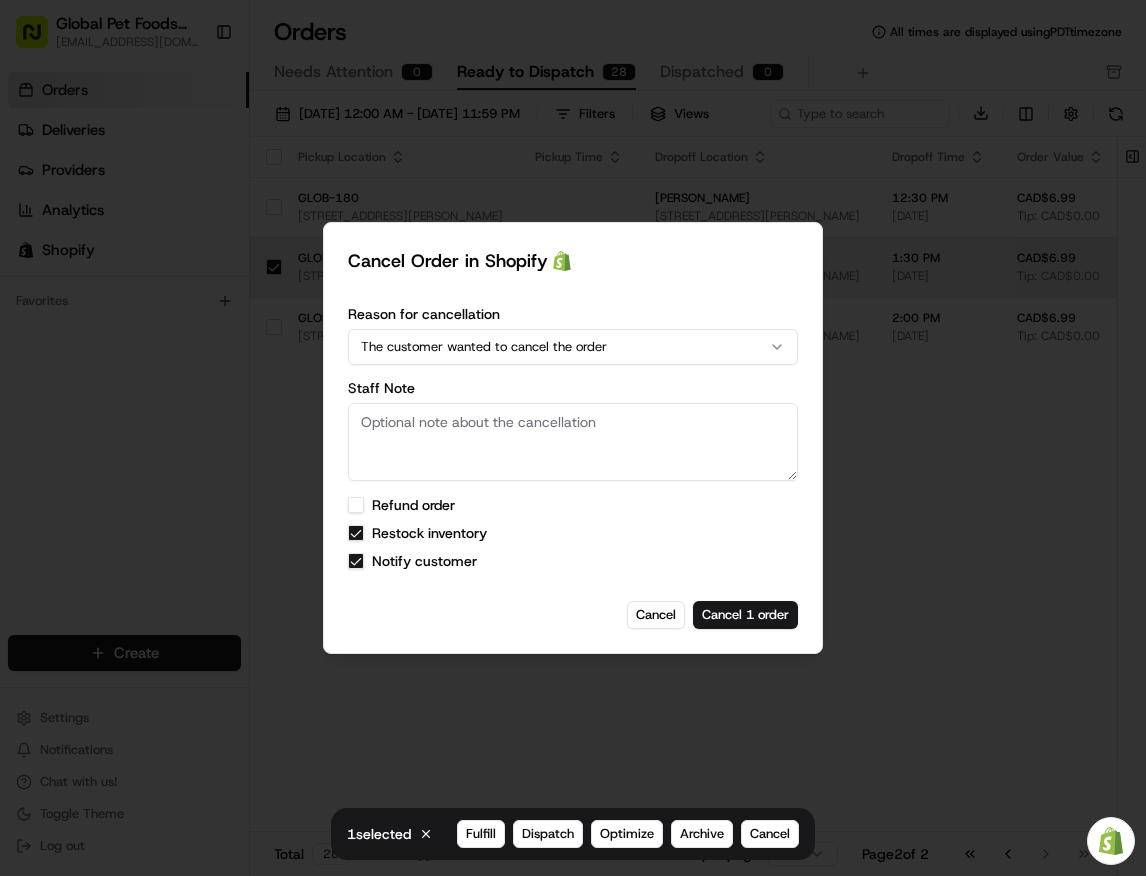 click on "Refund order" at bounding box center [413, 505] 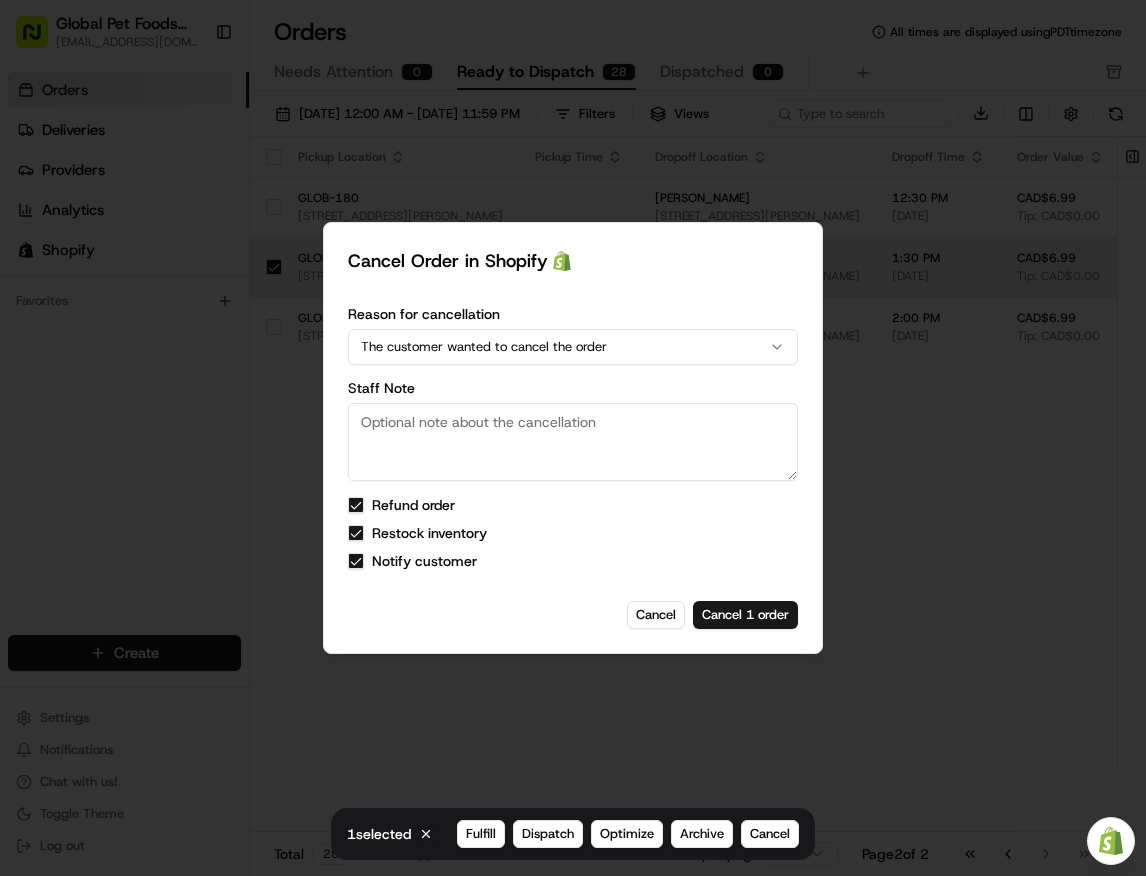 click on "Refund order" at bounding box center (413, 505) 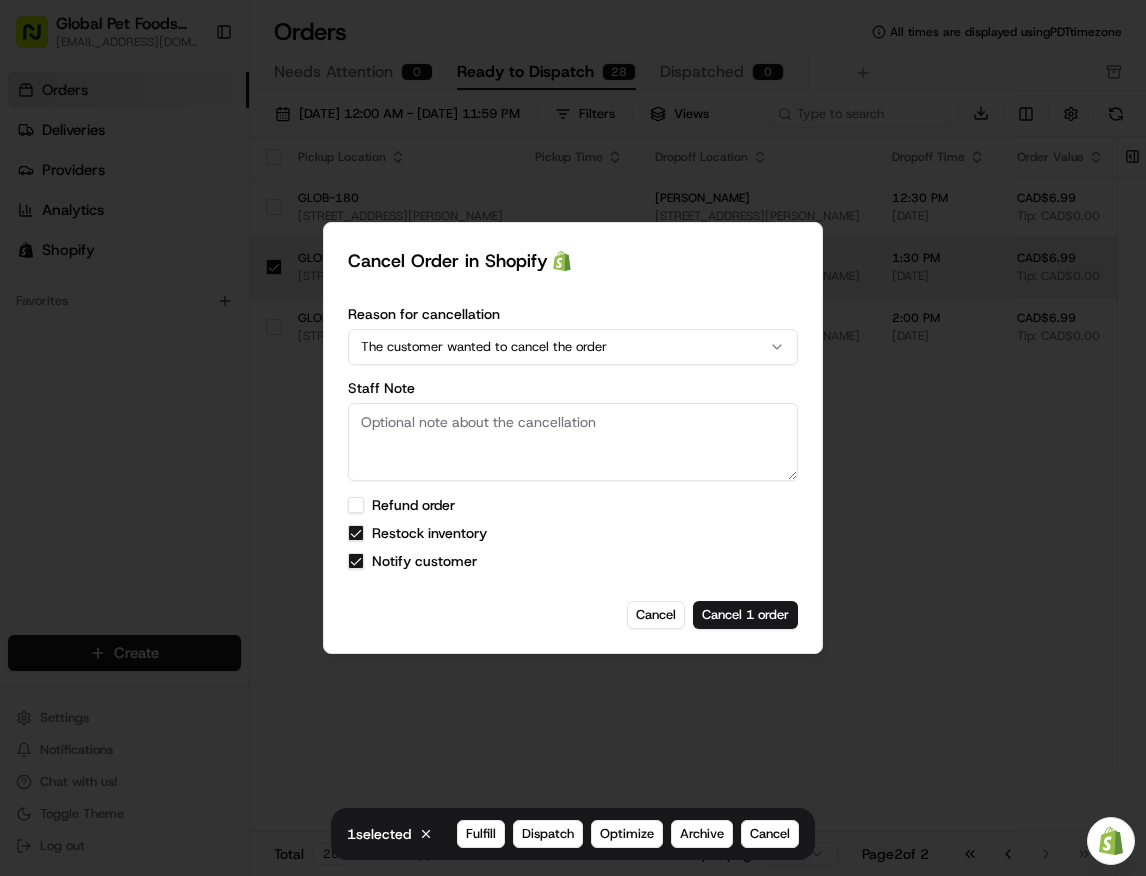 click on "Refund order" at bounding box center [413, 505] 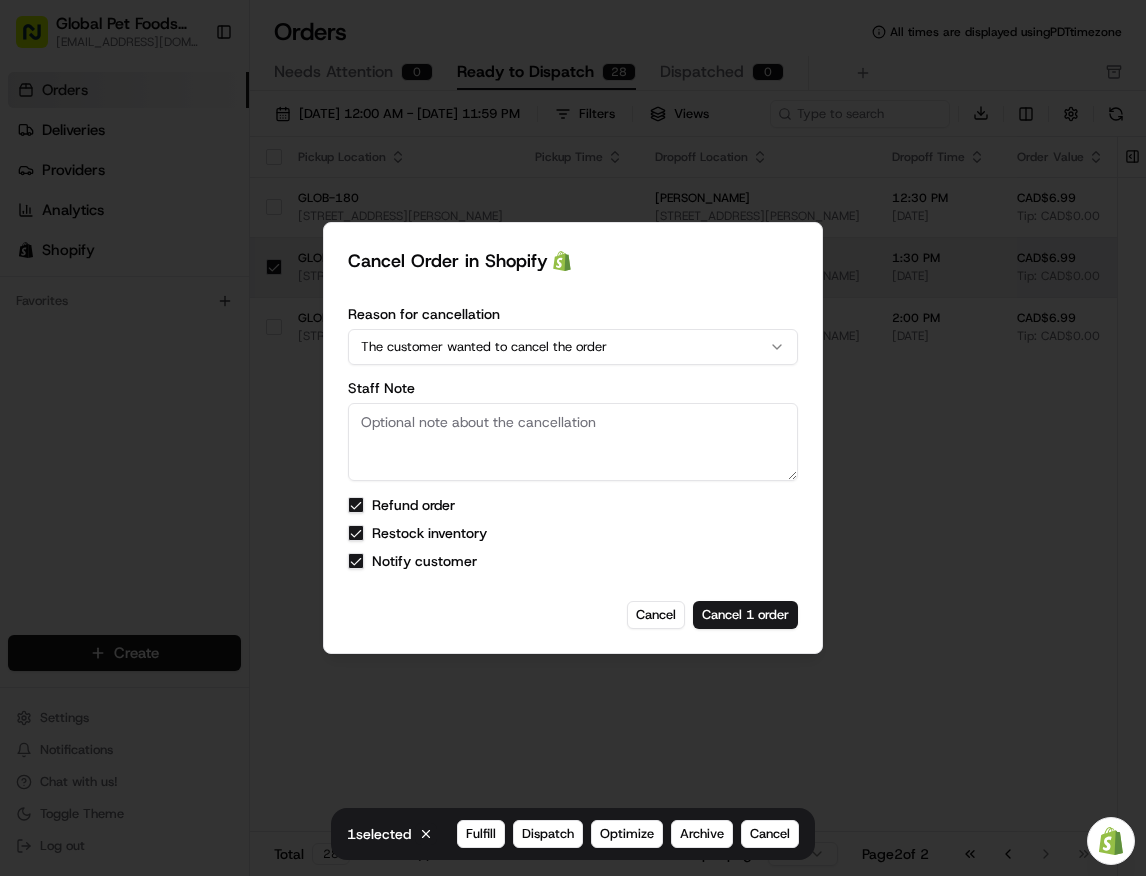 click on "Refund order" at bounding box center [413, 505] 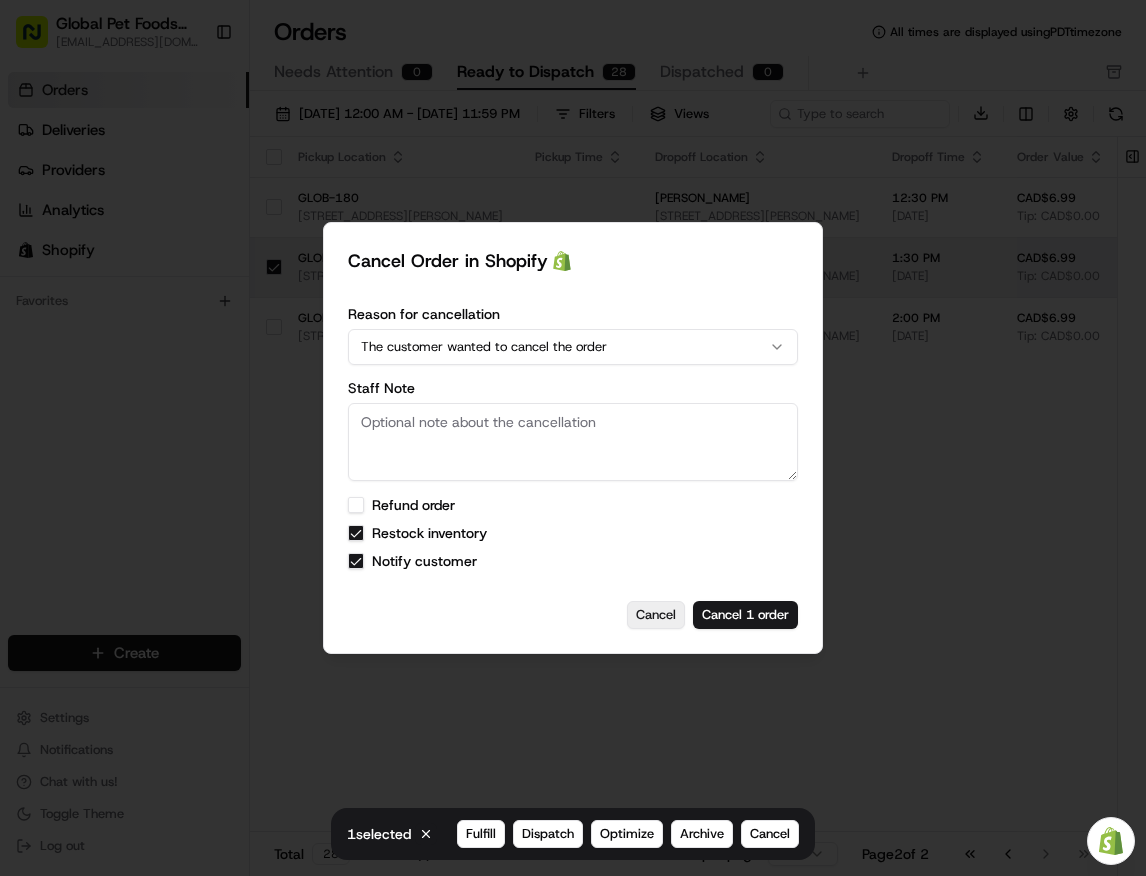 click on "Cancel" at bounding box center [656, 615] 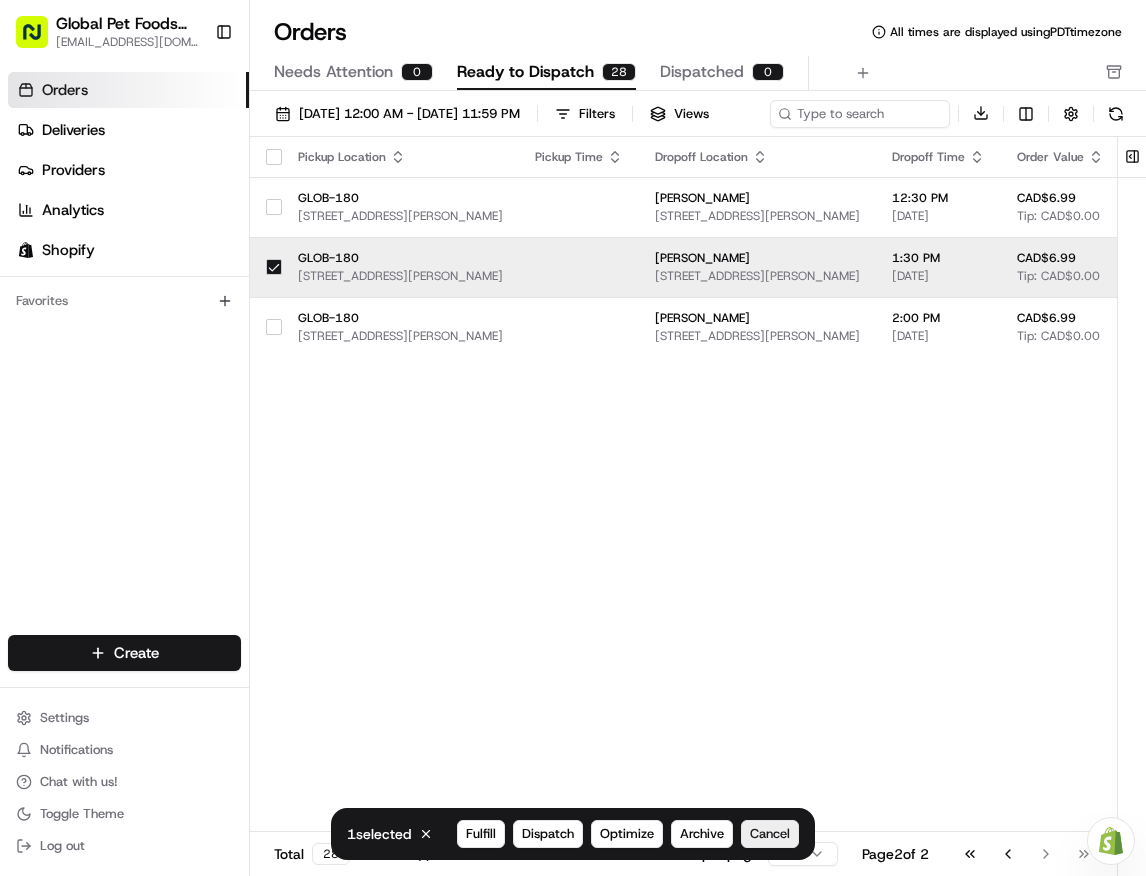 click on "Cancel" at bounding box center (770, 834) 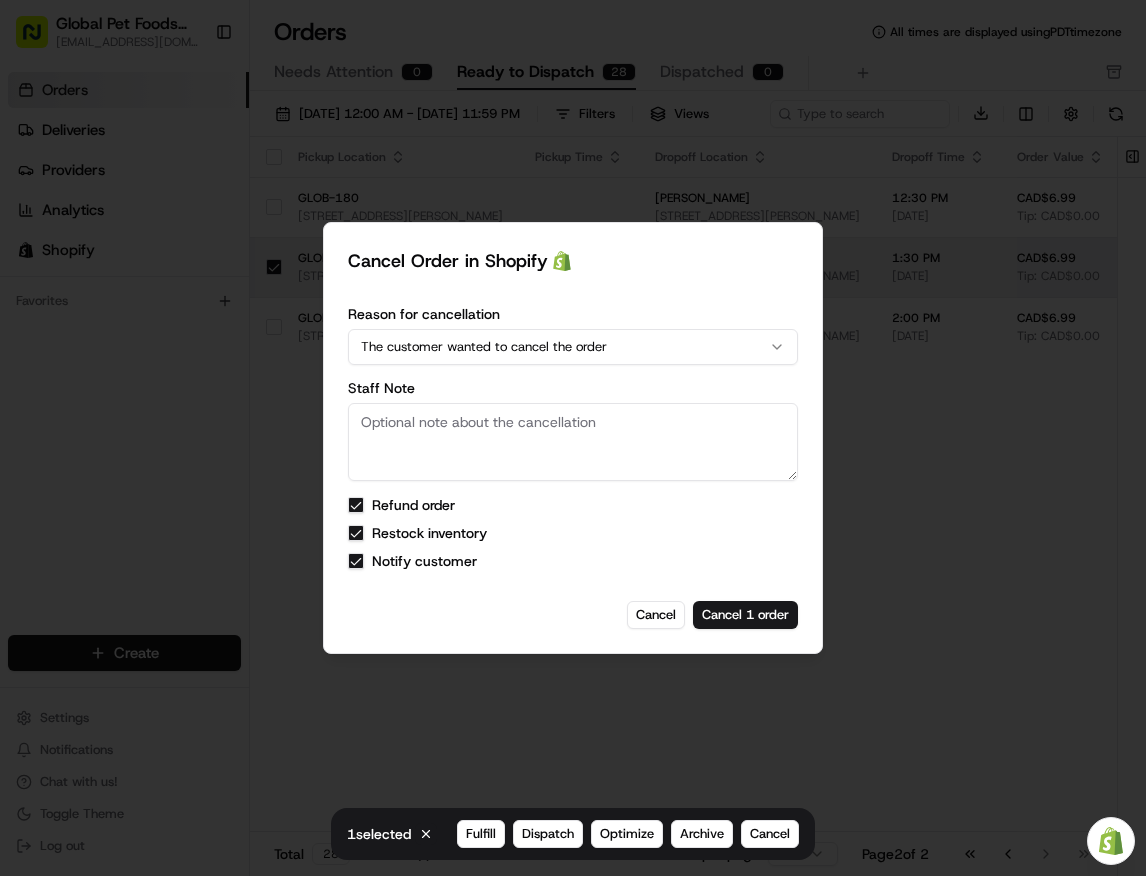 click on "Refund order Restock inventory Notify customer" at bounding box center (573, 533) 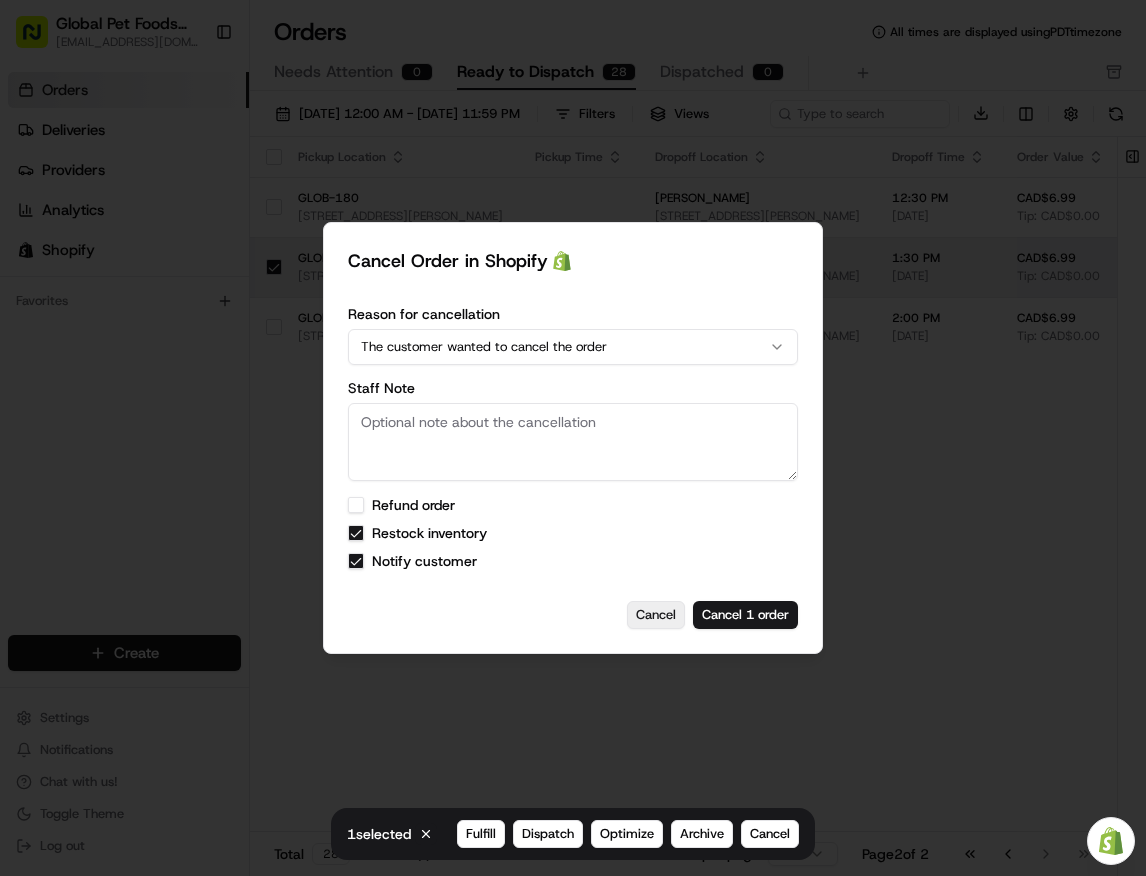 click on "Cancel" at bounding box center (656, 615) 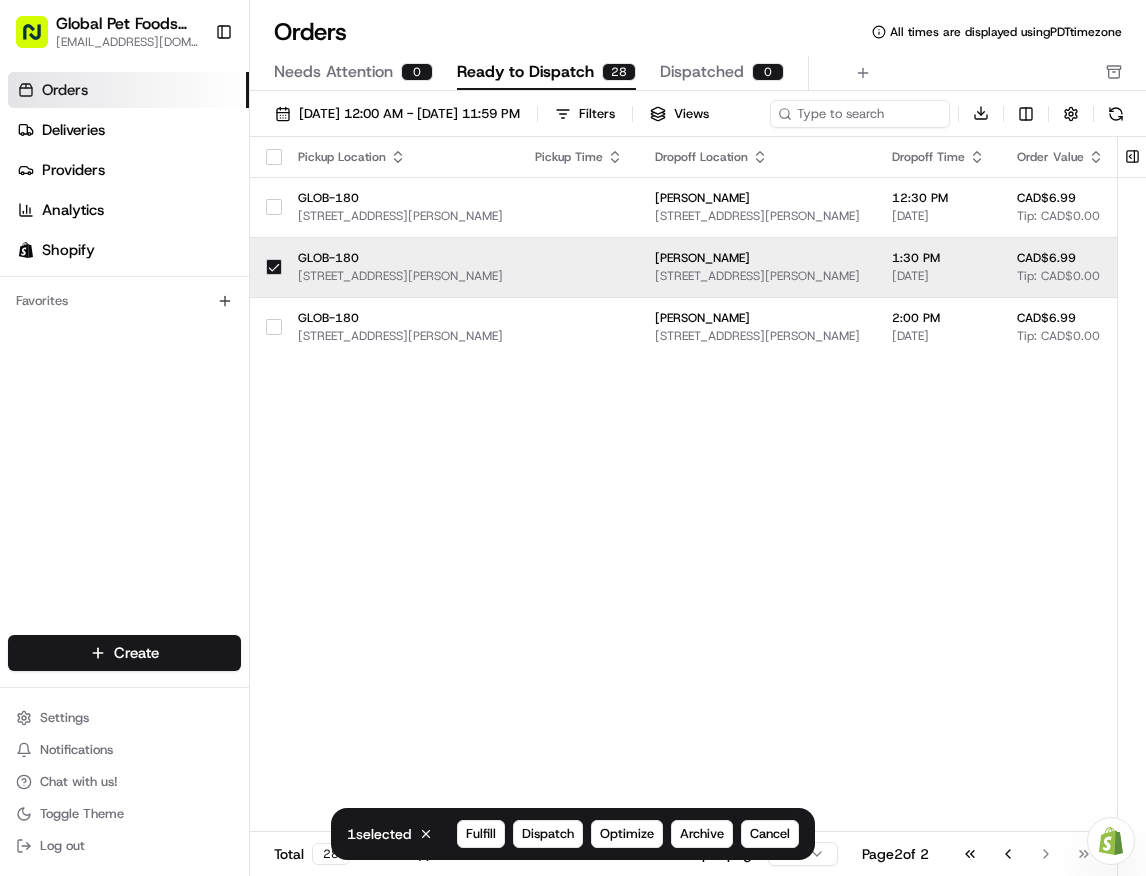 click at bounding box center (274, 267) 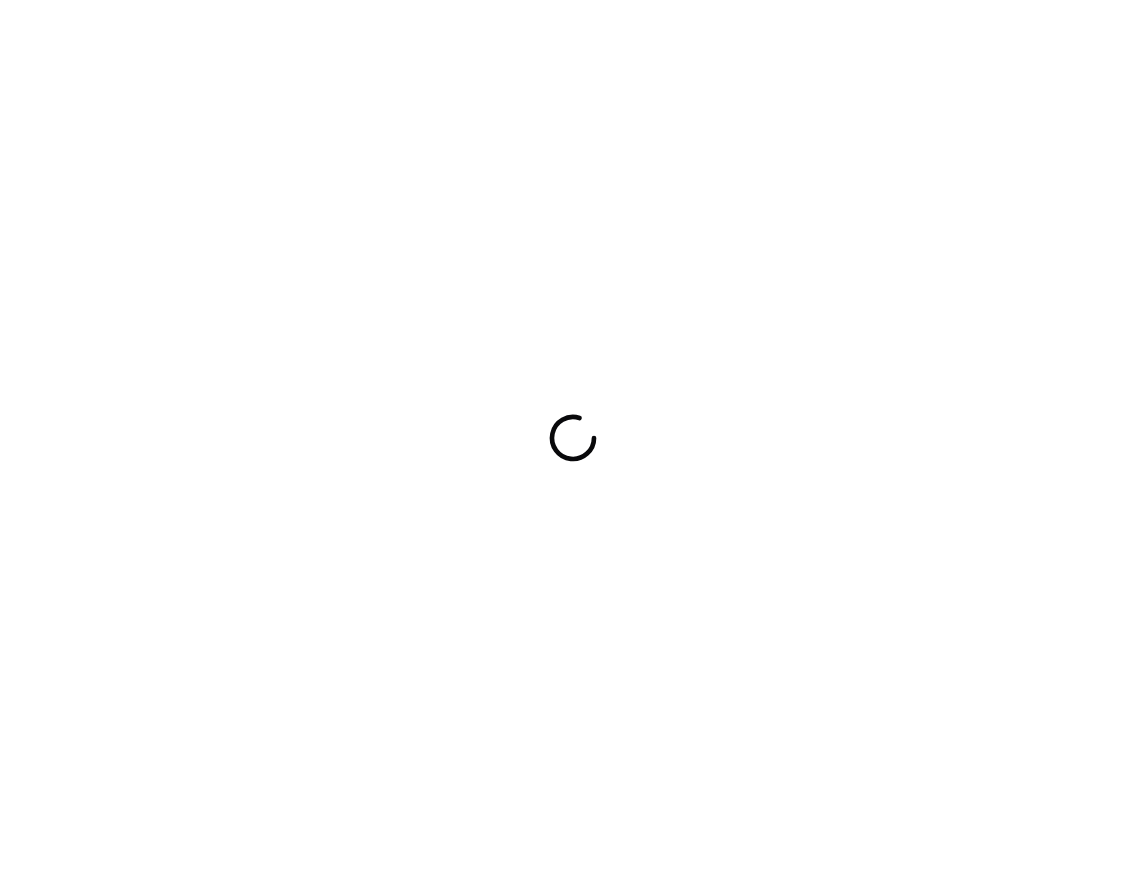 scroll, scrollTop: 0, scrollLeft: 0, axis: both 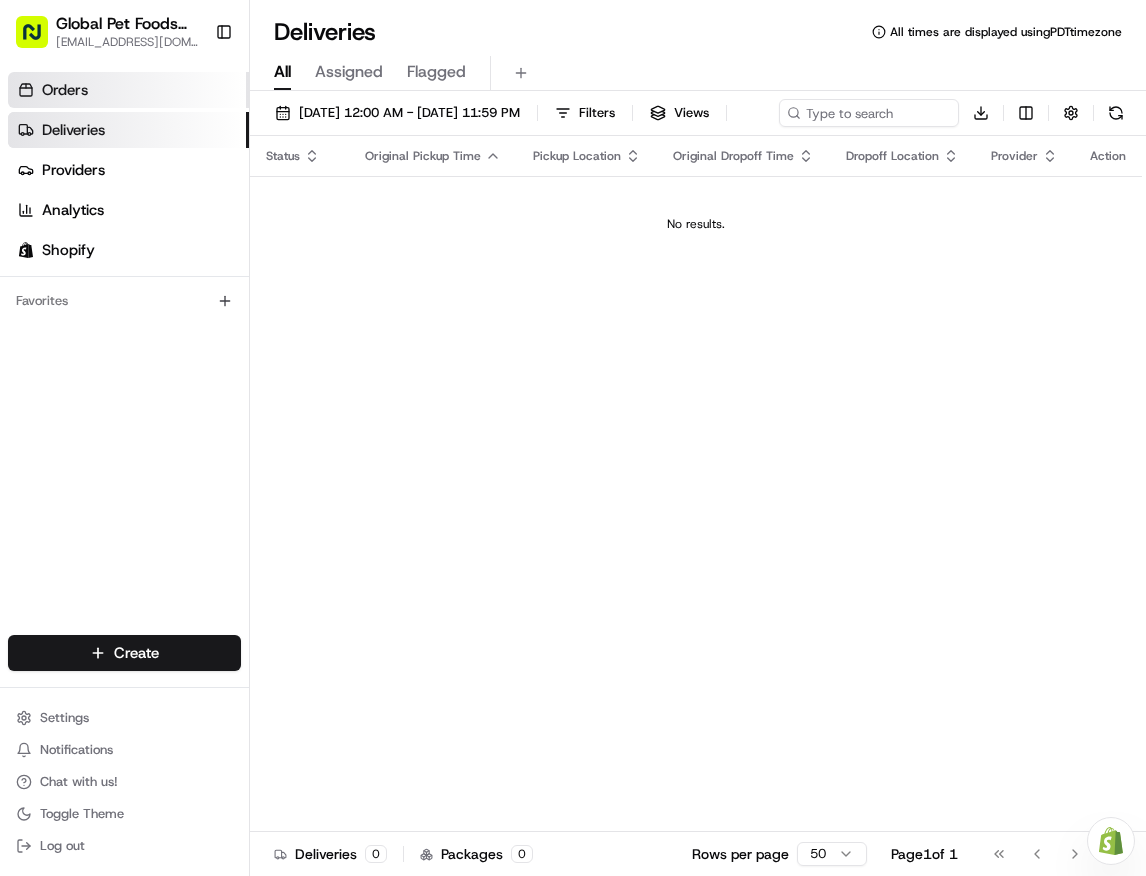 click on "Orders" at bounding box center [128, 90] 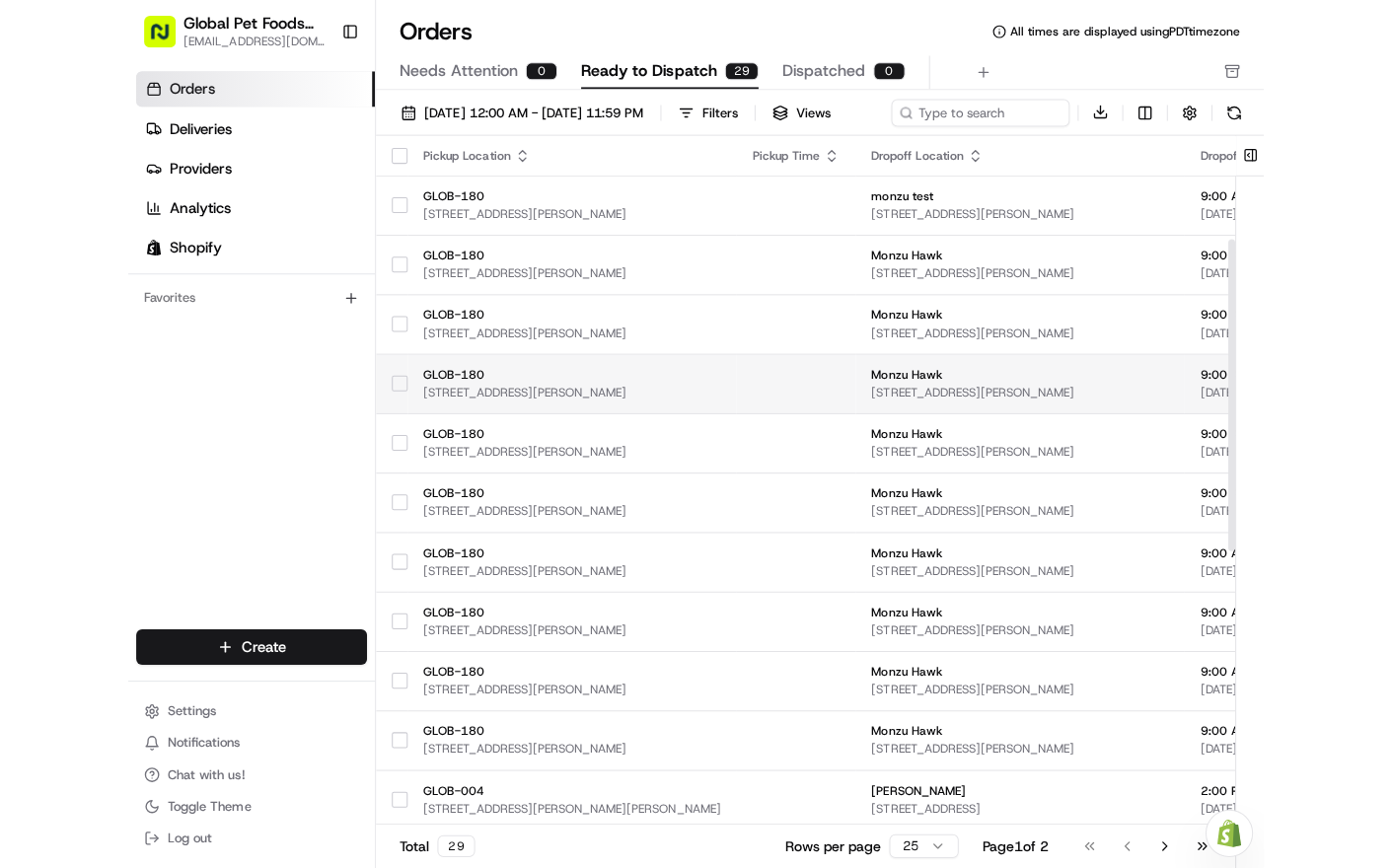 scroll, scrollTop: 832, scrollLeft: 0, axis: vertical 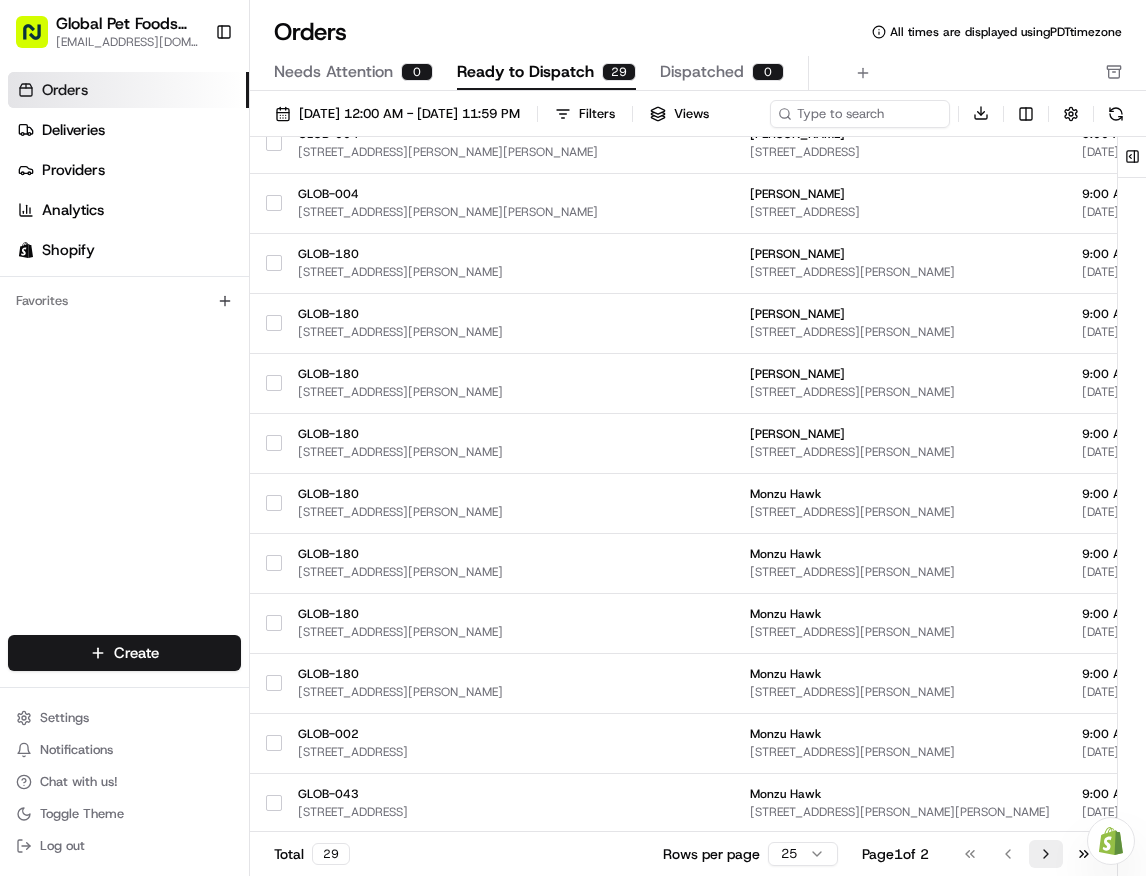click on "Go to next page" at bounding box center [1046, 854] 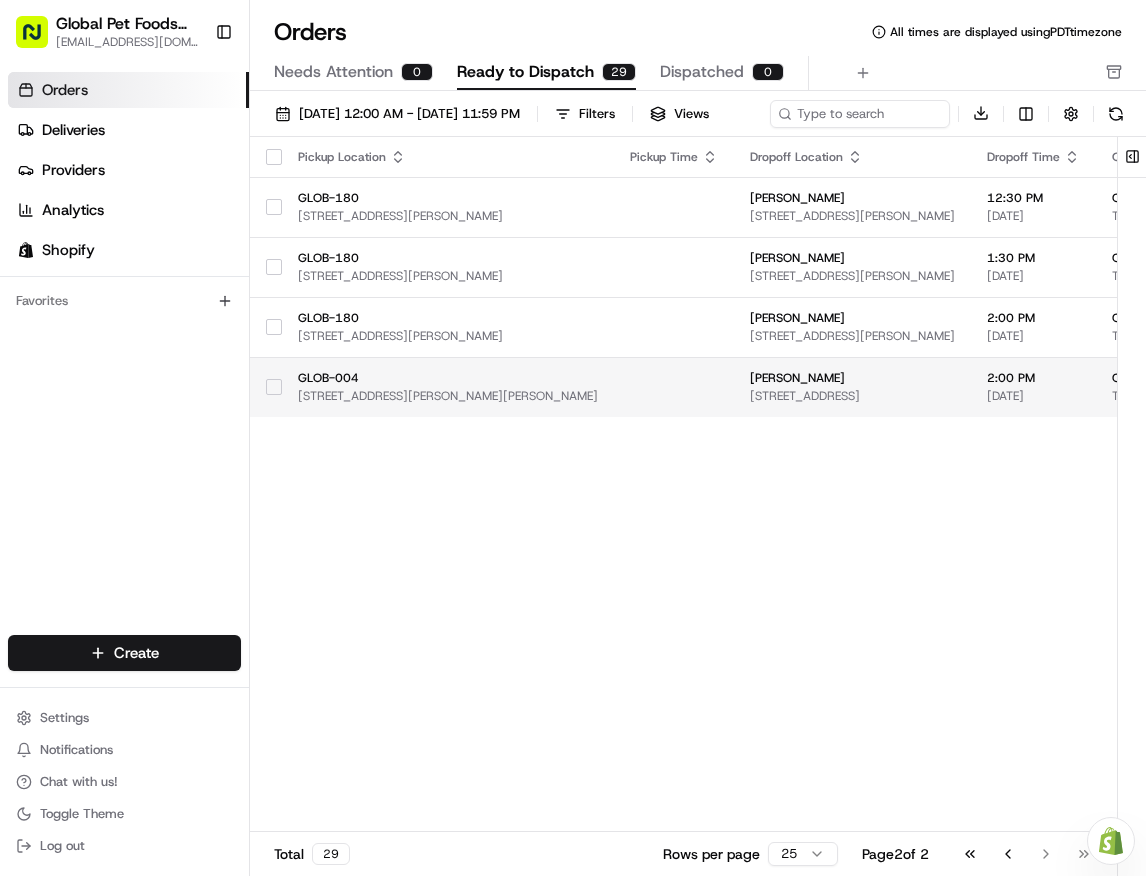 click at bounding box center (674, 387) 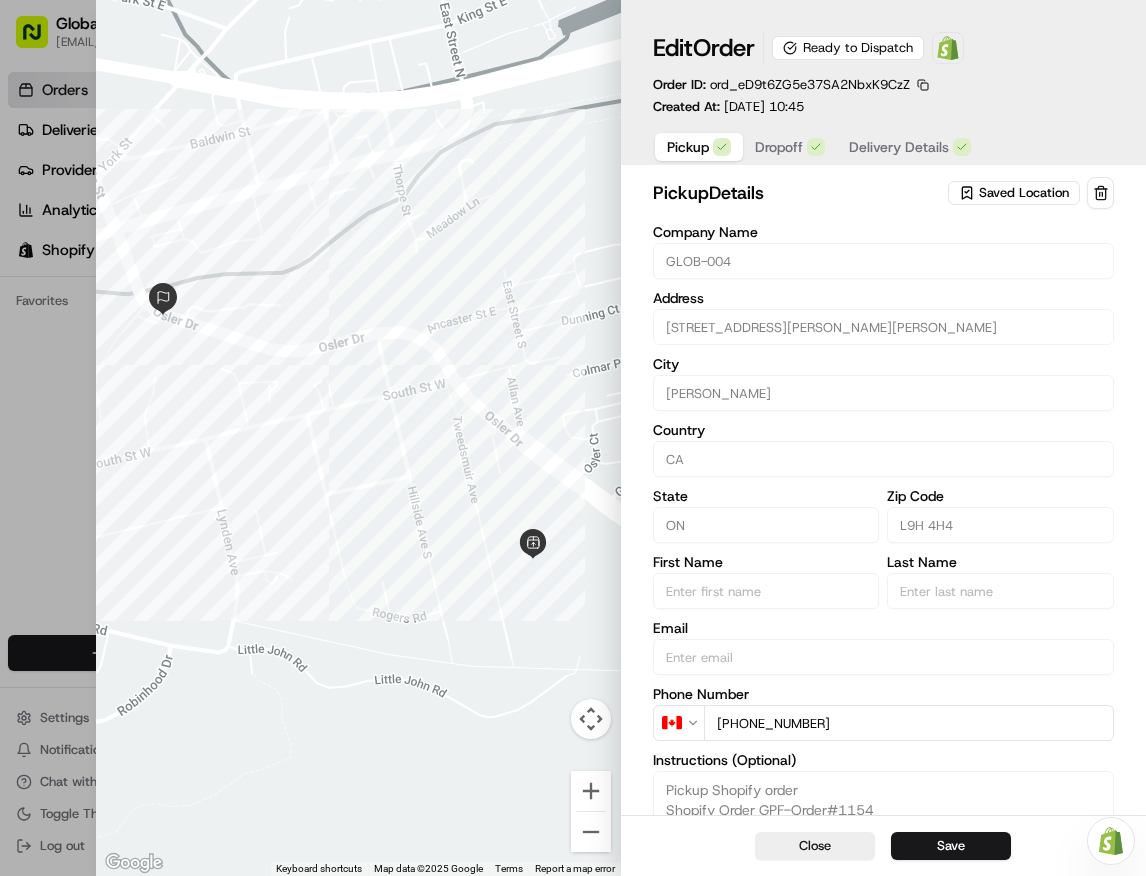 type 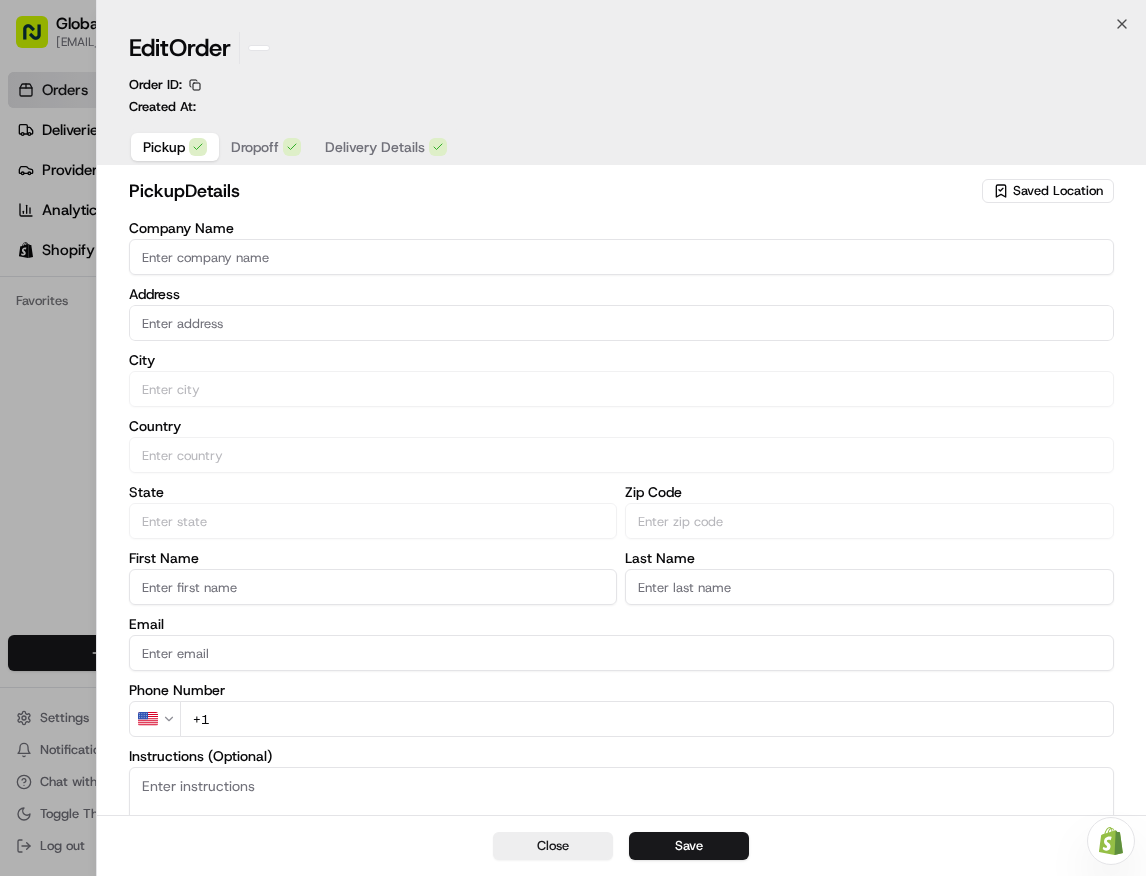 click at bounding box center (573, 438) 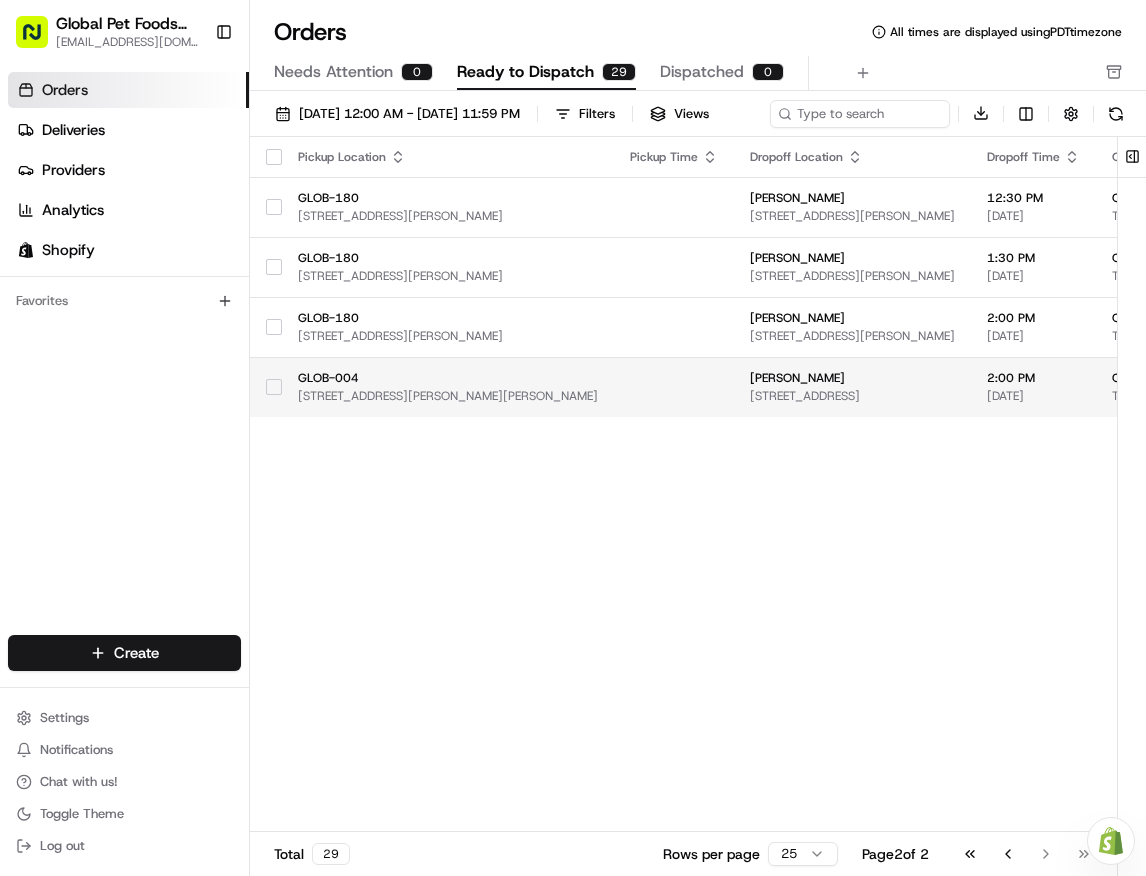 click on "GLOB-004 101 Osler Dr, Hamilton, ON L9H 4H4, CA" at bounding box center (448, 387) 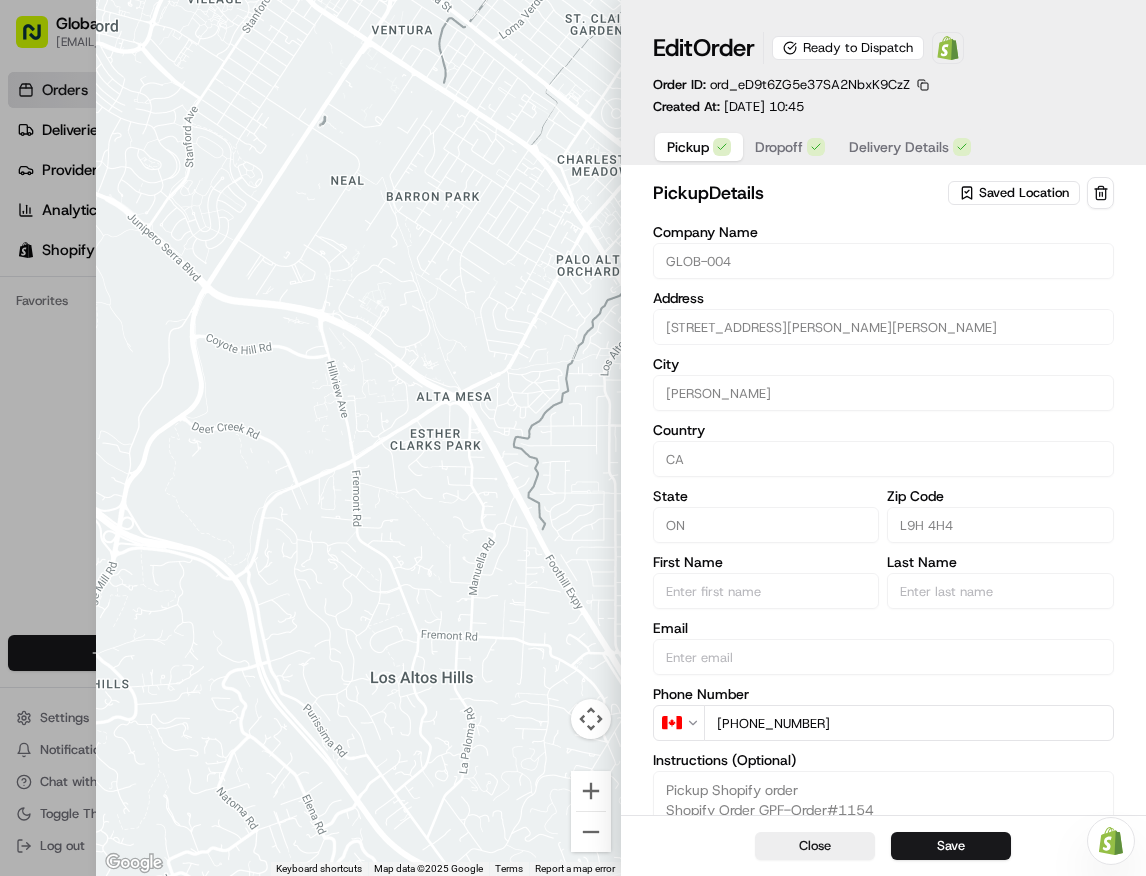 type 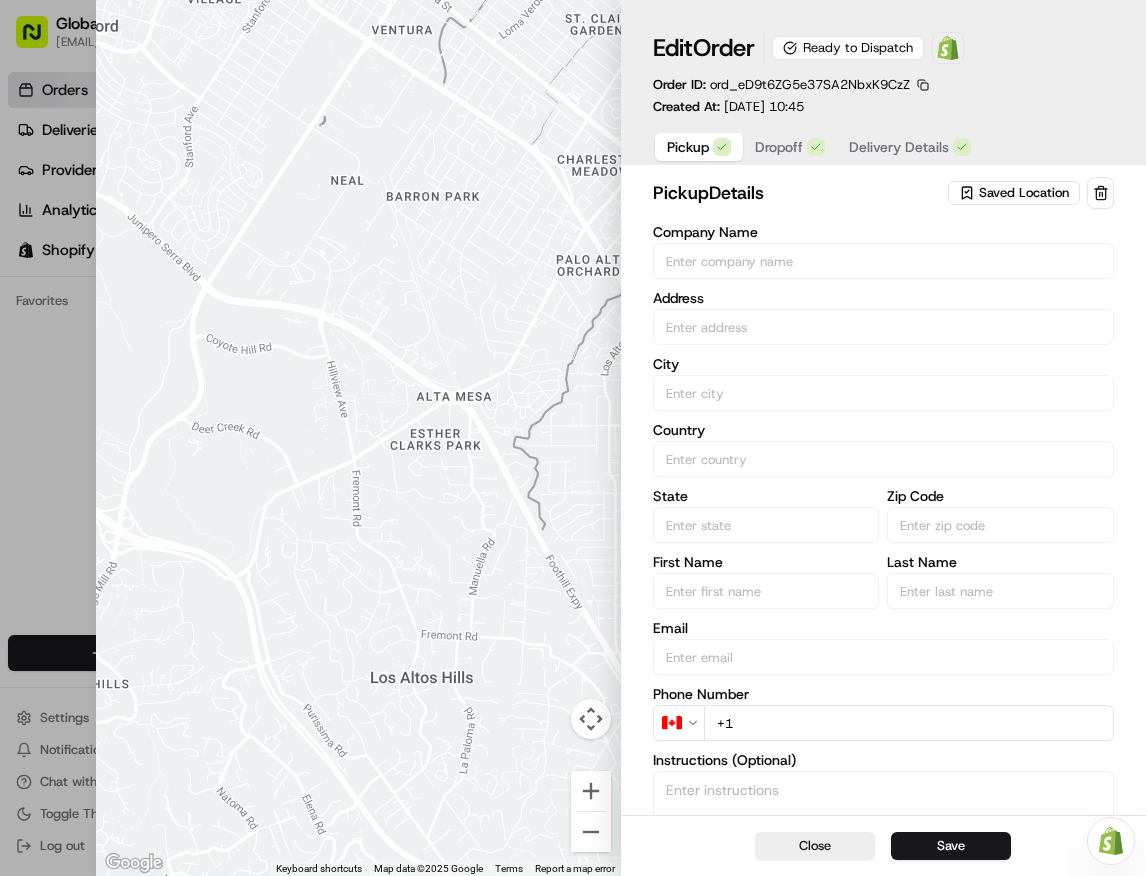 click at bounding box center [573, 438] 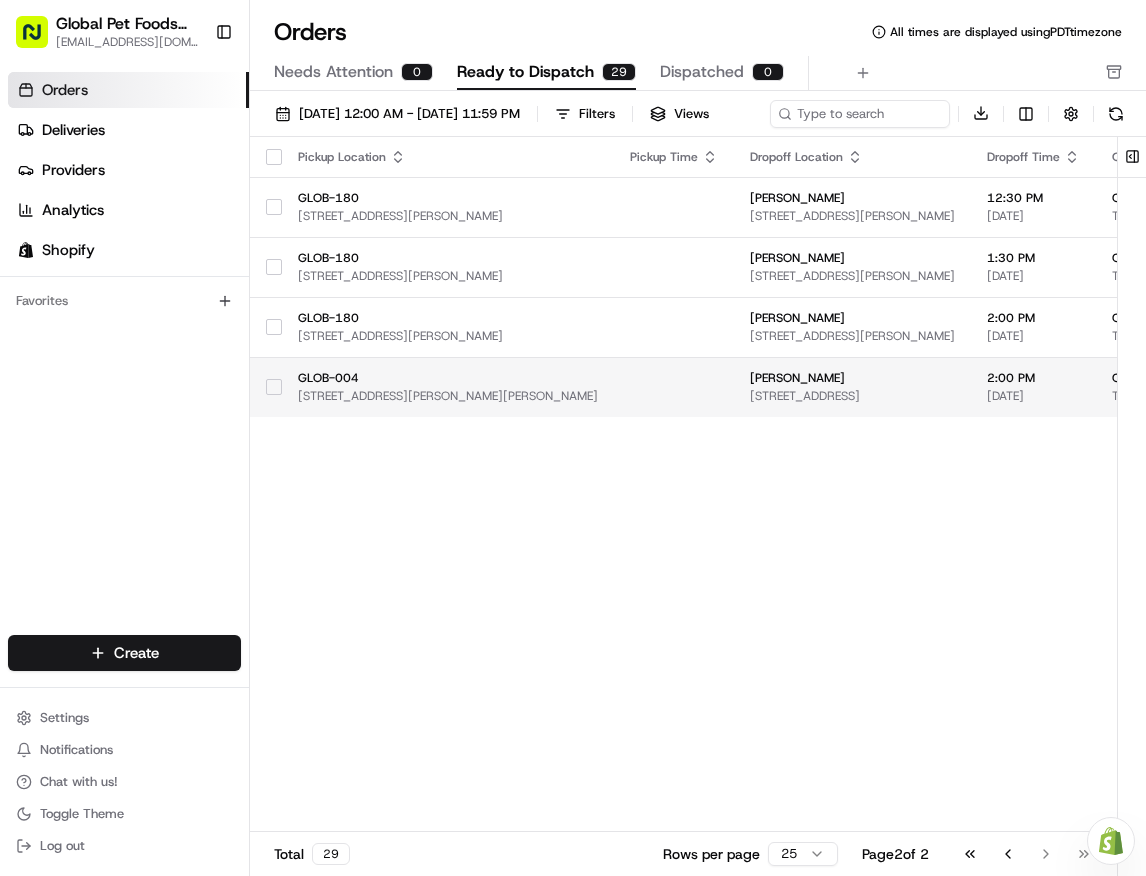 click on "GLOB-004 101 Osler Dr, Hamilton, ON L9H 4H4, CA" at bounding box center (448, 387) 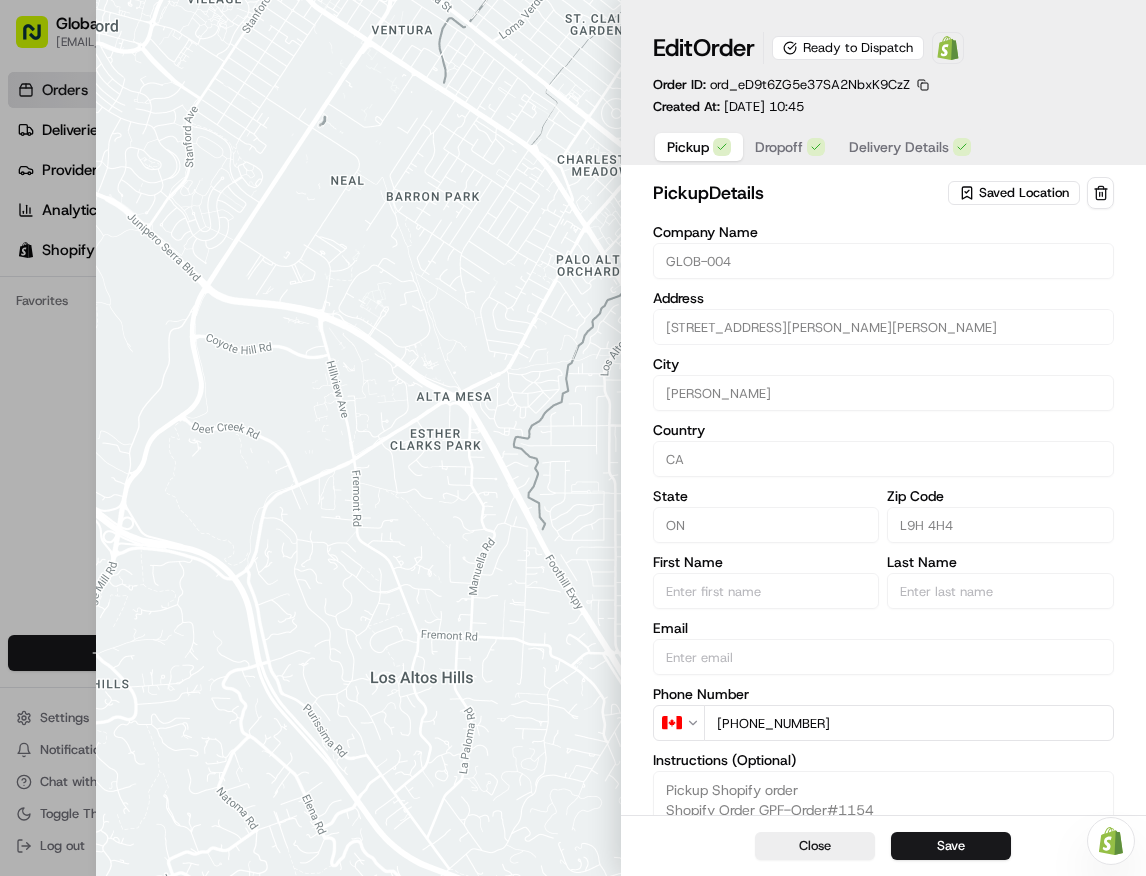 click at bounding box center (358, 438) 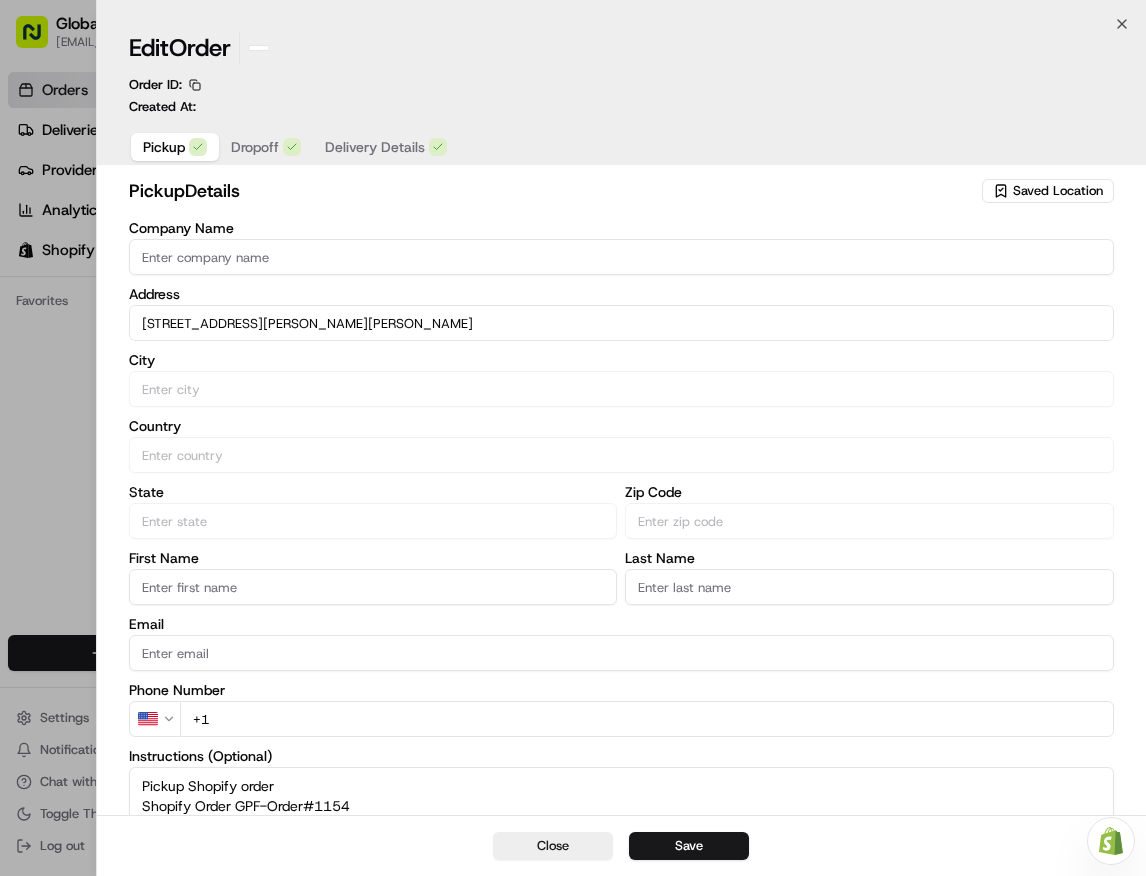 type 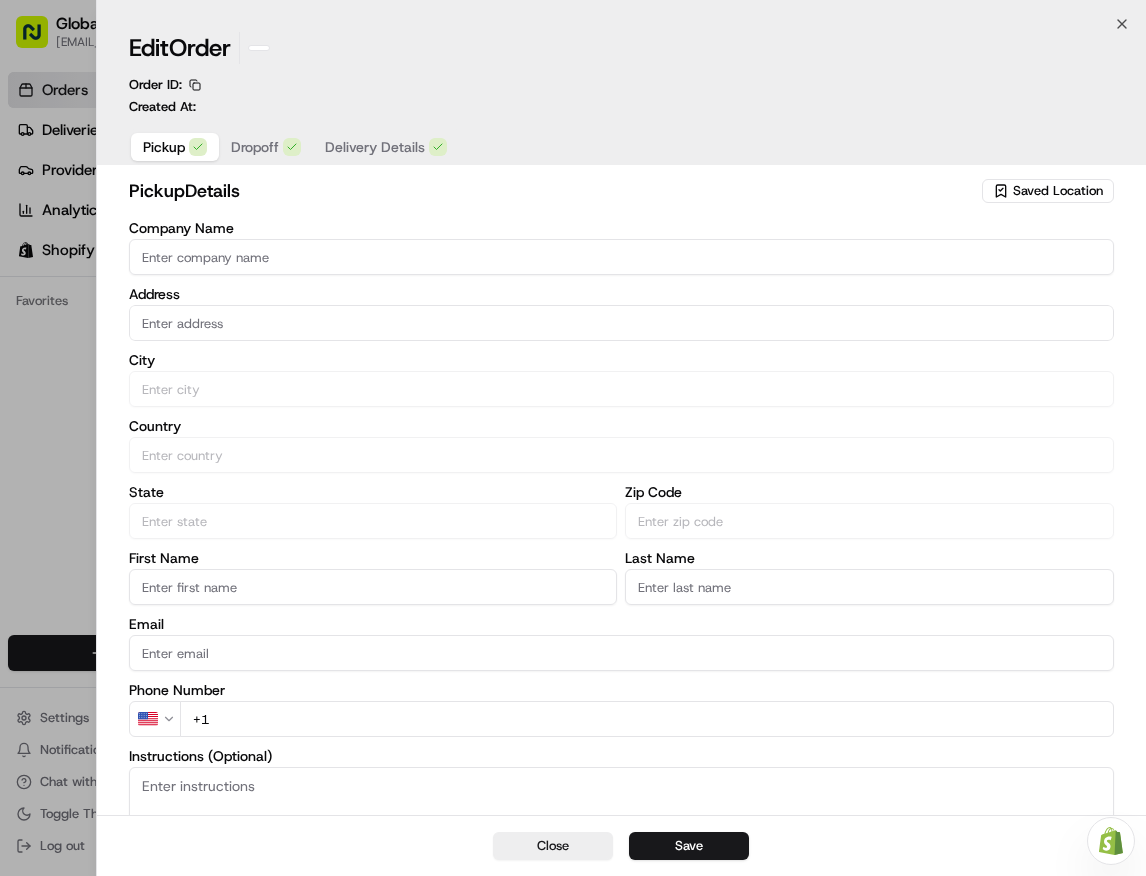 click at bounding box center [573, 438] 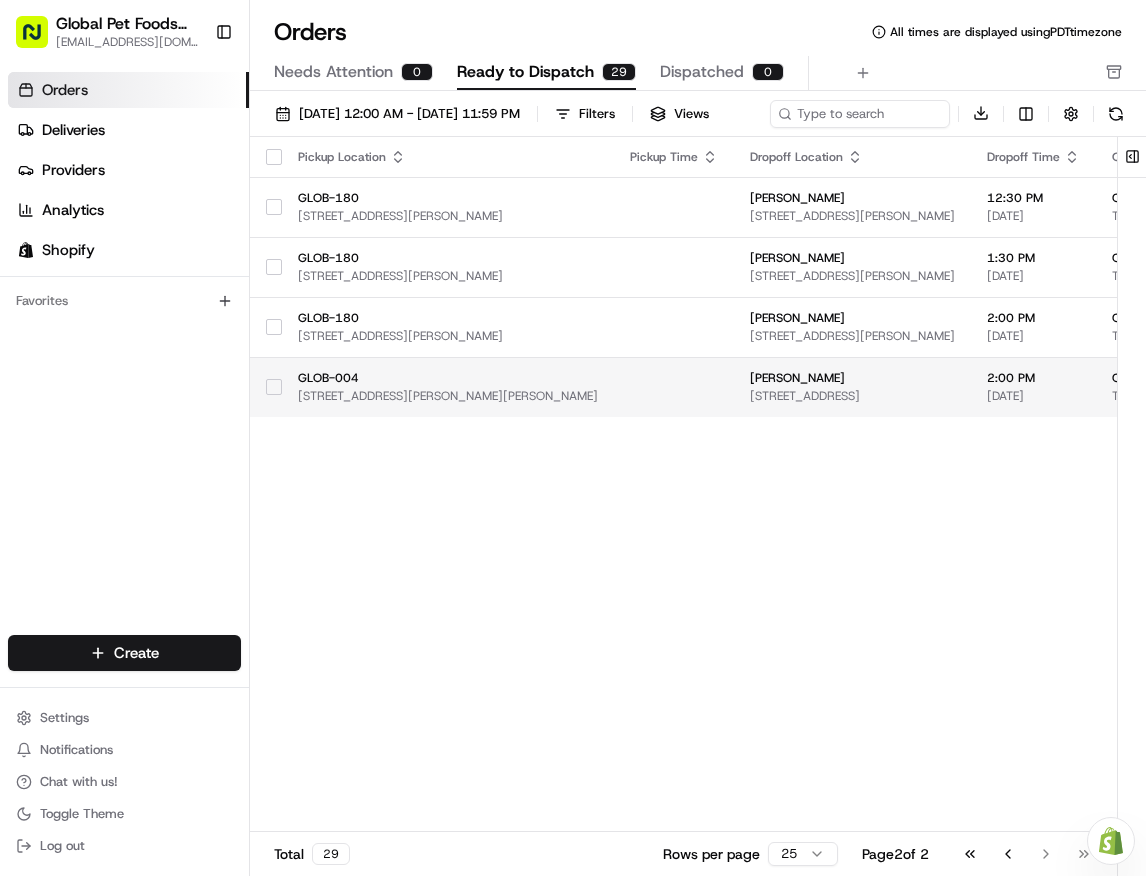 click at bounding box center [274, 387] 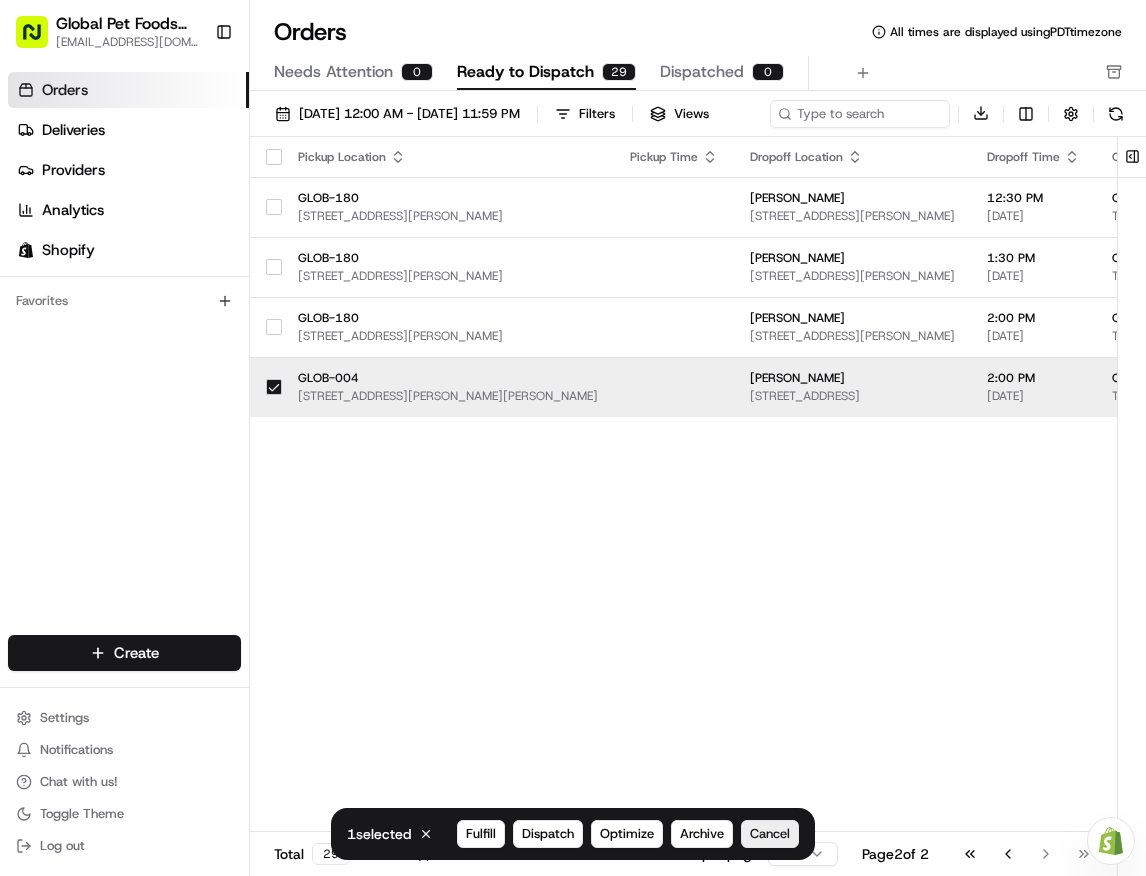 click on "Cancel" at bounding box center (770, 834) 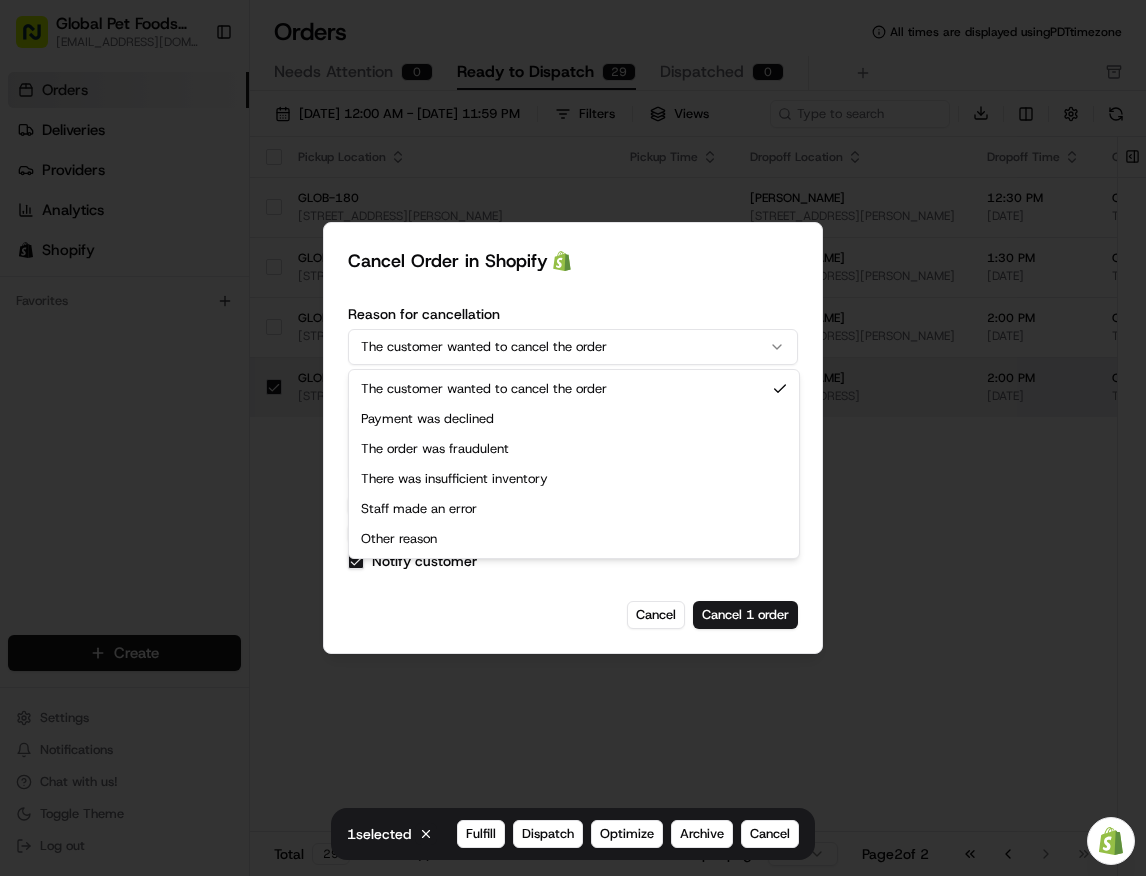 click on "The customer wanted to cancel the order" at bounding box center [573, 347] 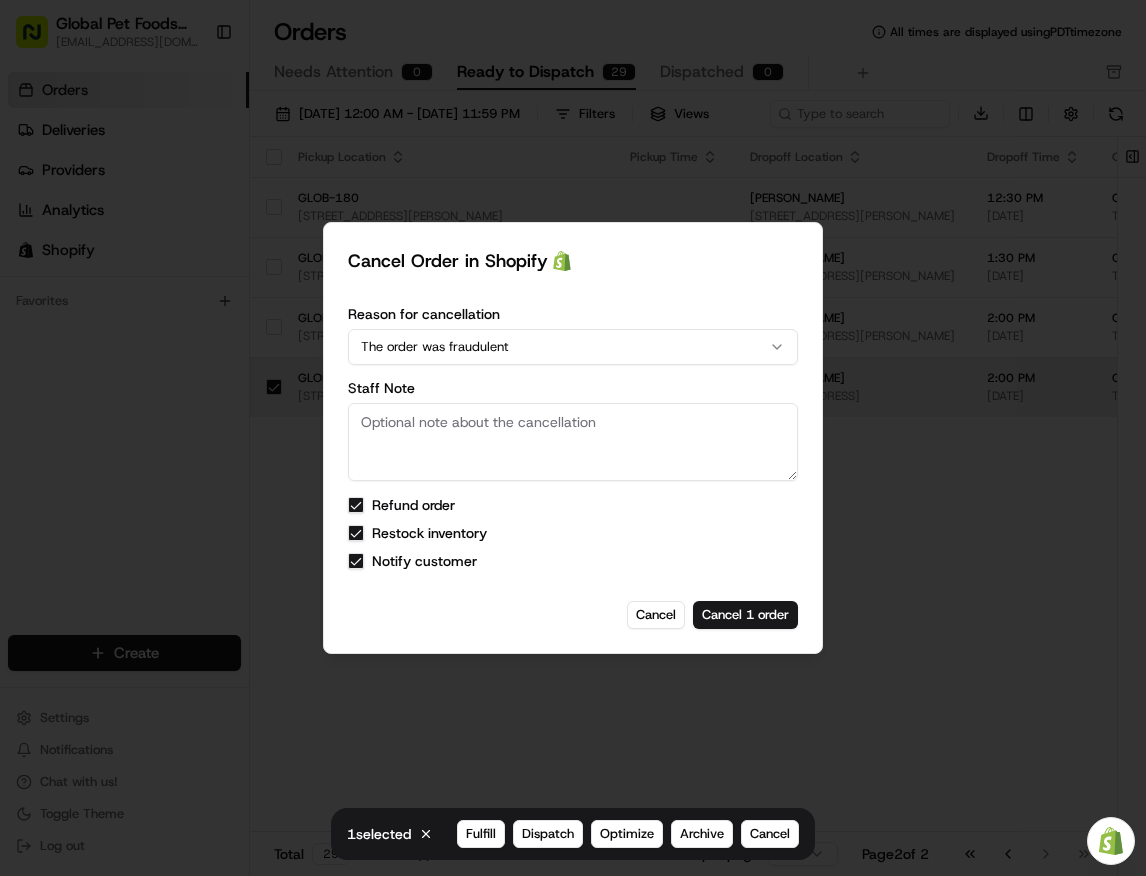 click on "Refund order" at bounding box center [413, 505] 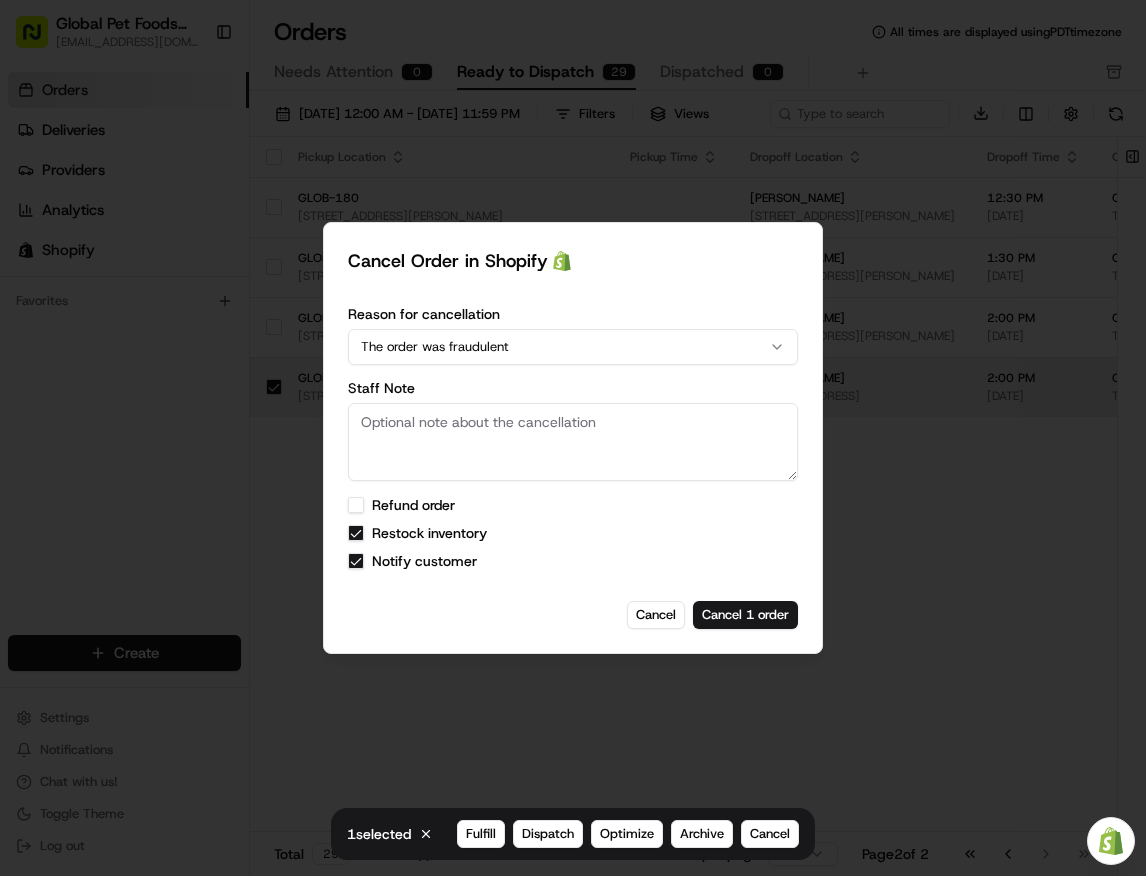 click on "Refund order" at bounding box center [413, 505] 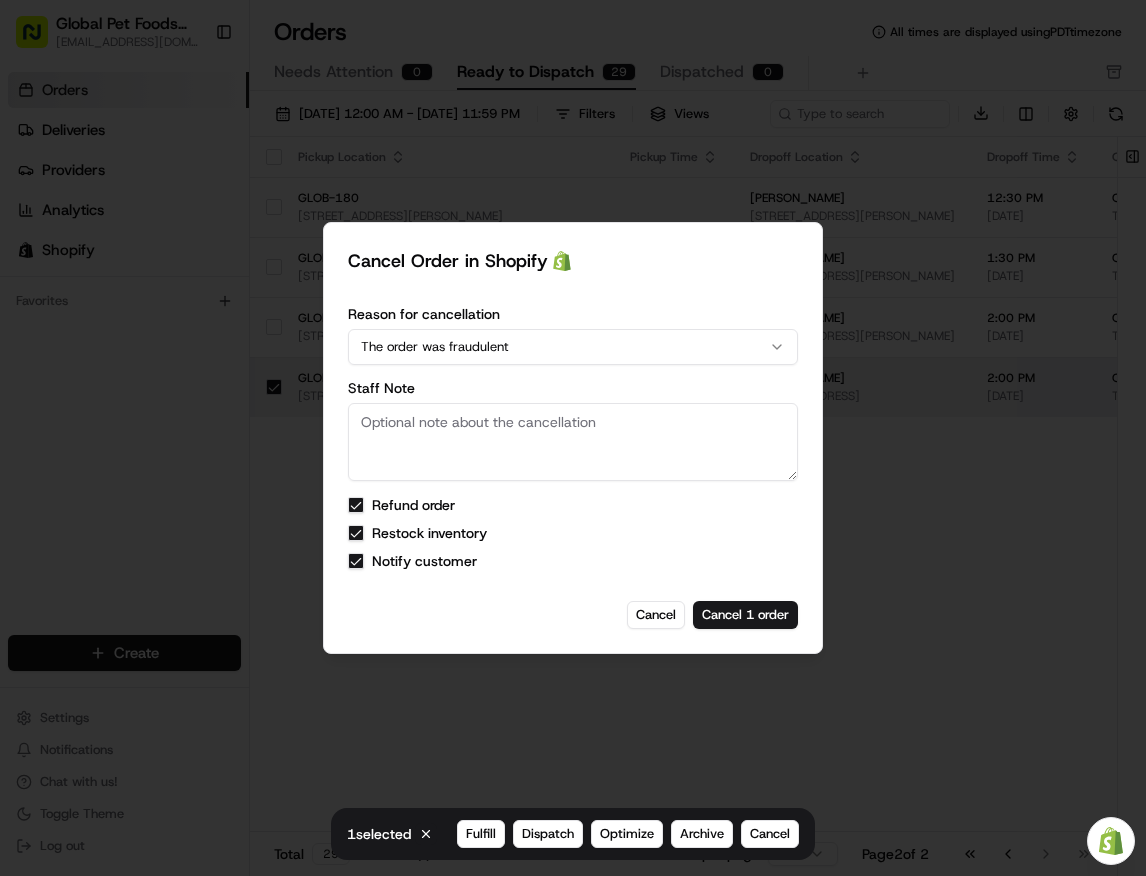 click on "Refund order" at bounding box center (413, 505) 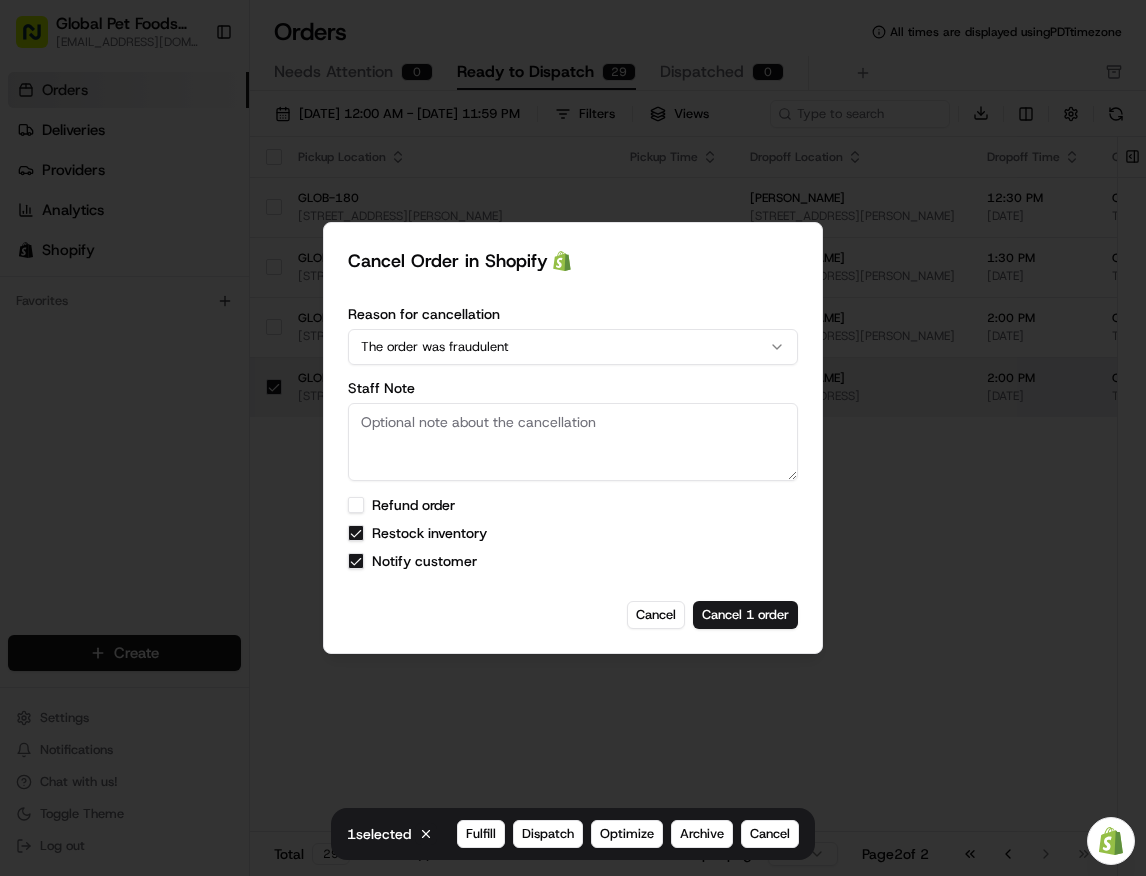 click on "Refund order" at bounding box center [413, 505] 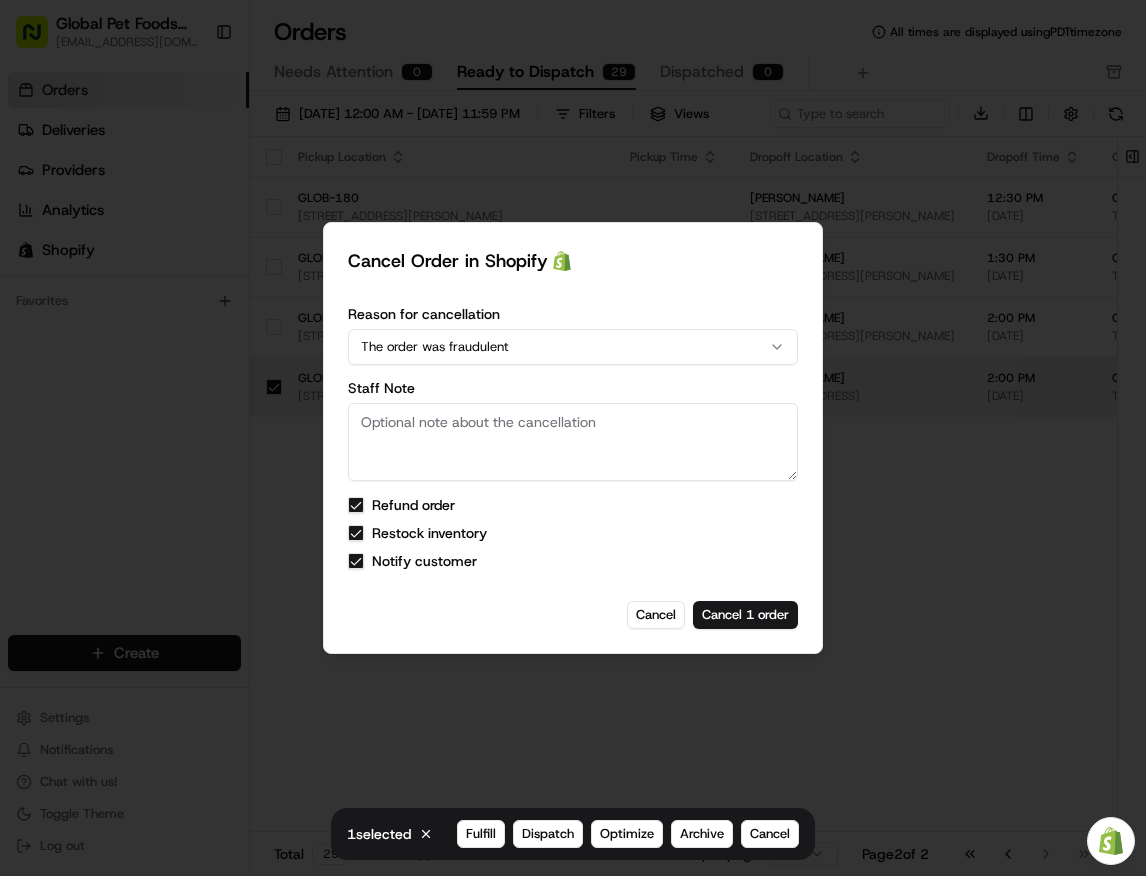 click on "Refund order" at bounding box center (413, 505) 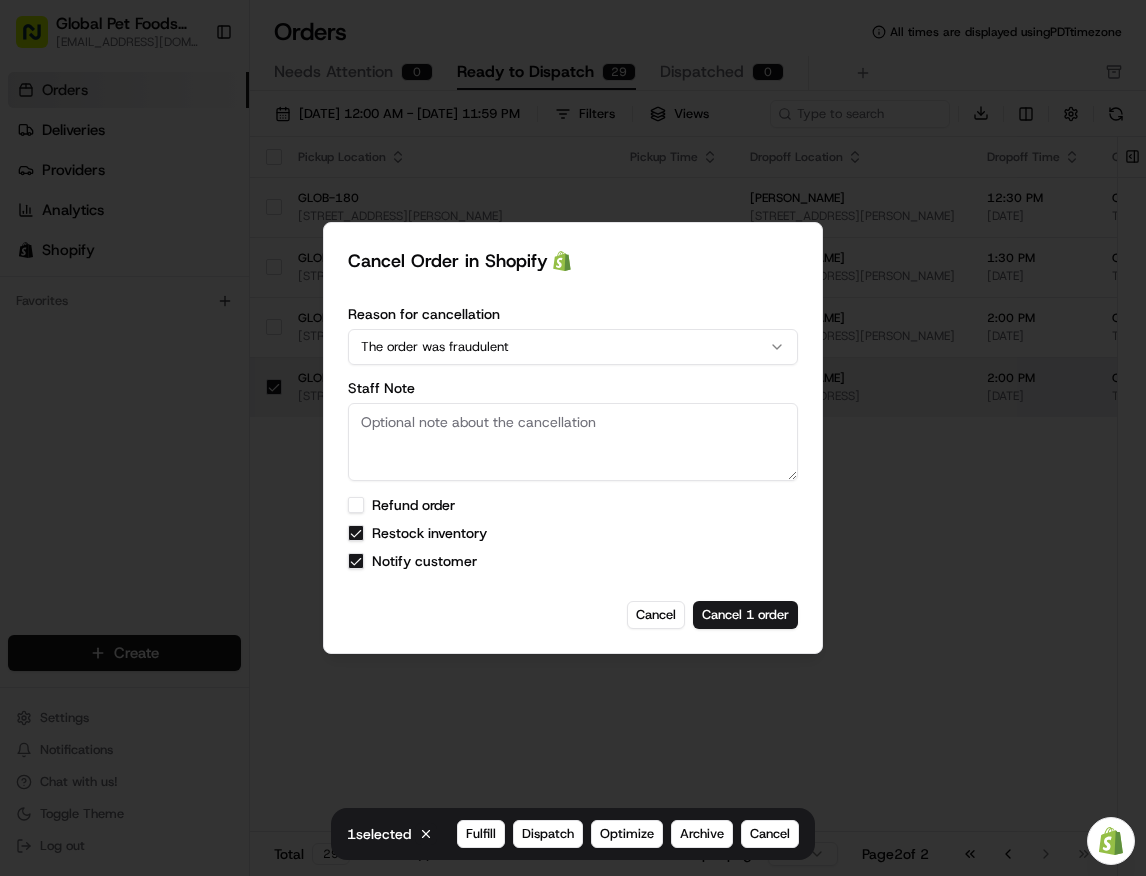 click on "Refund order" at bounding box center (413, 505) 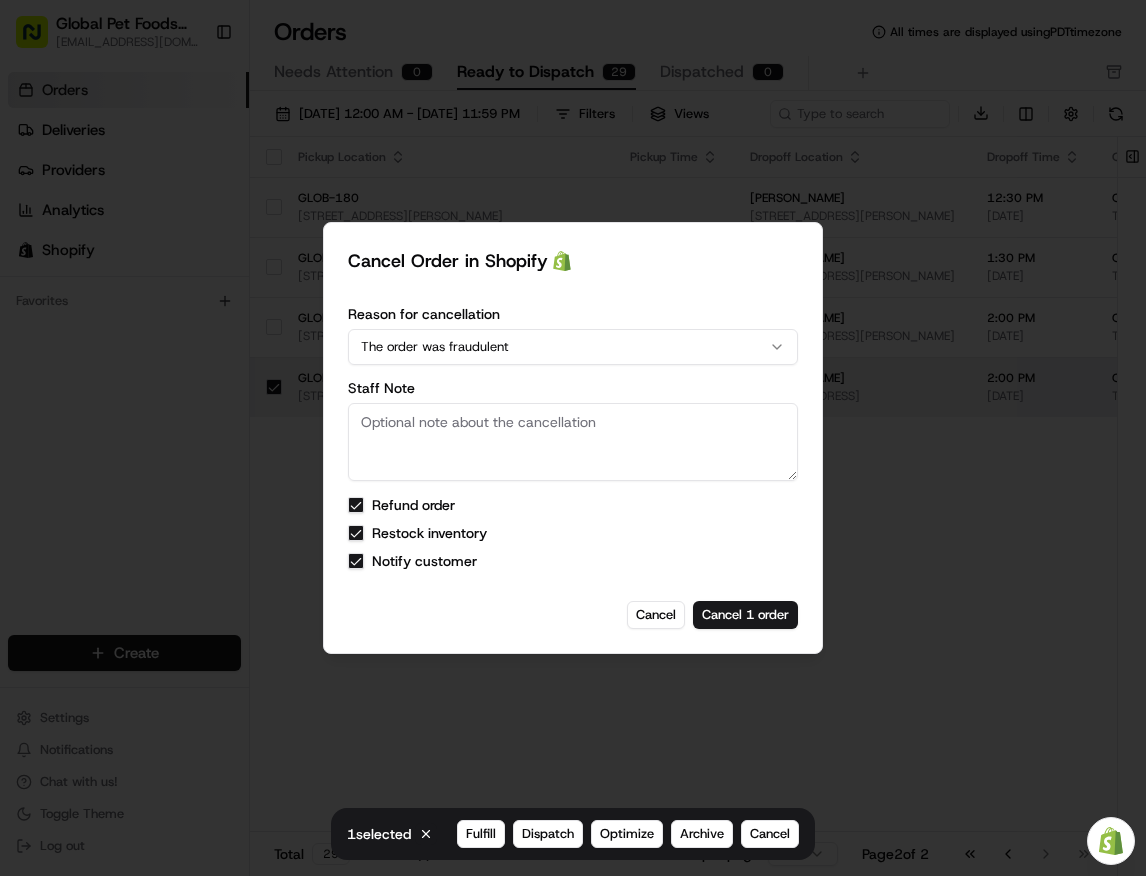 click on "Refund order" at bounding box center [413, 505] 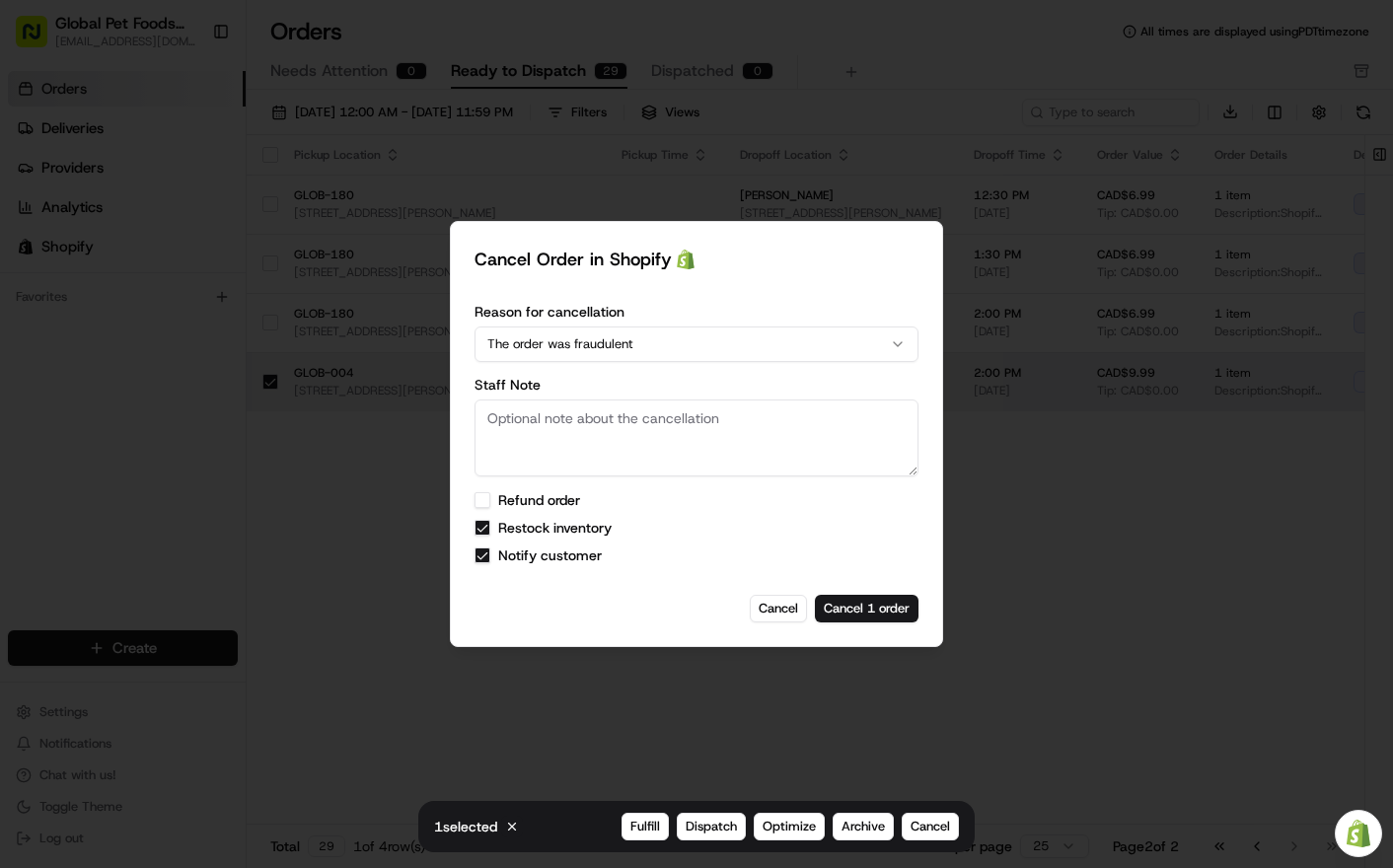 type on "on" 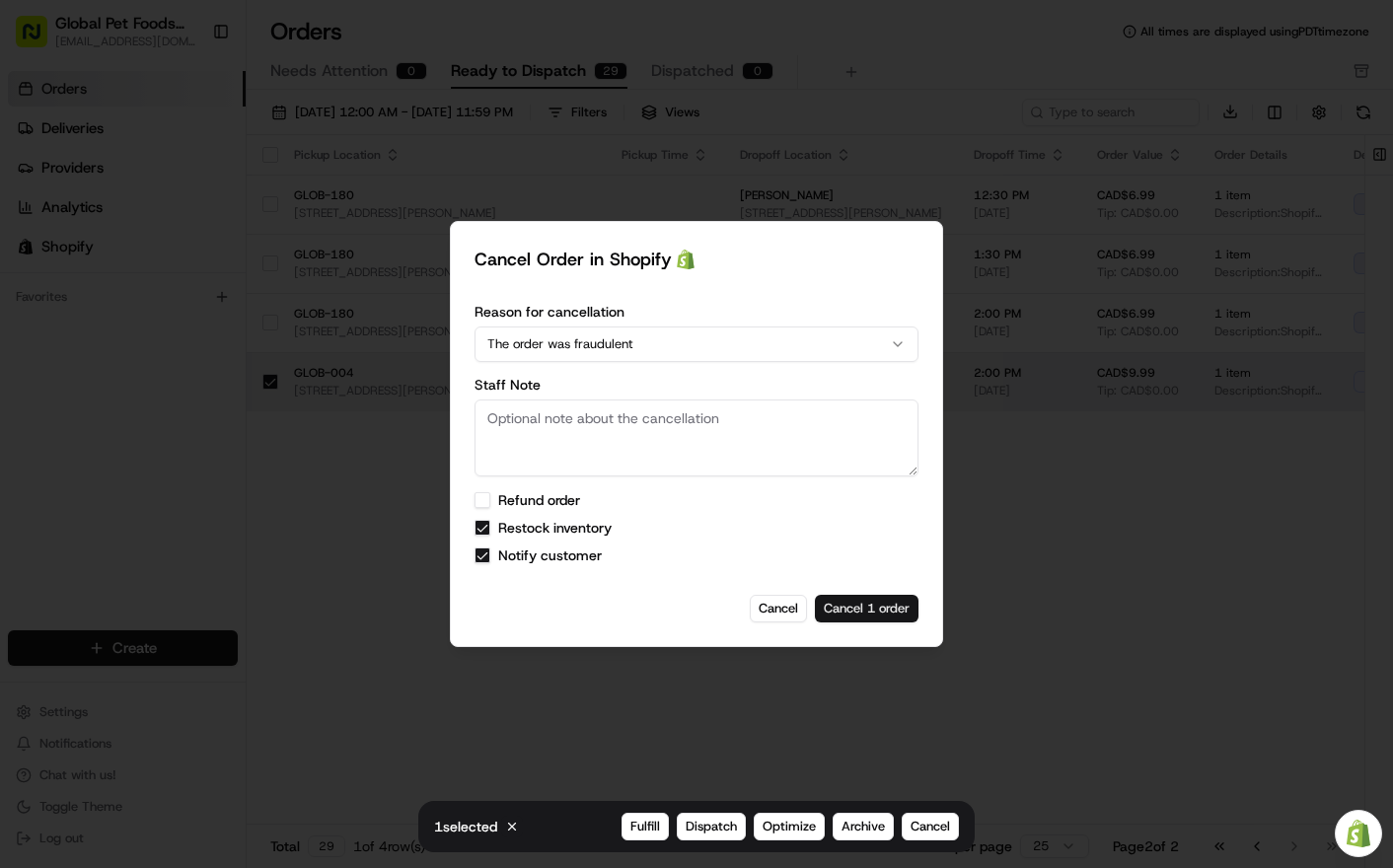 click on "Cancel 1 order" at bounding box center (866, 609) 